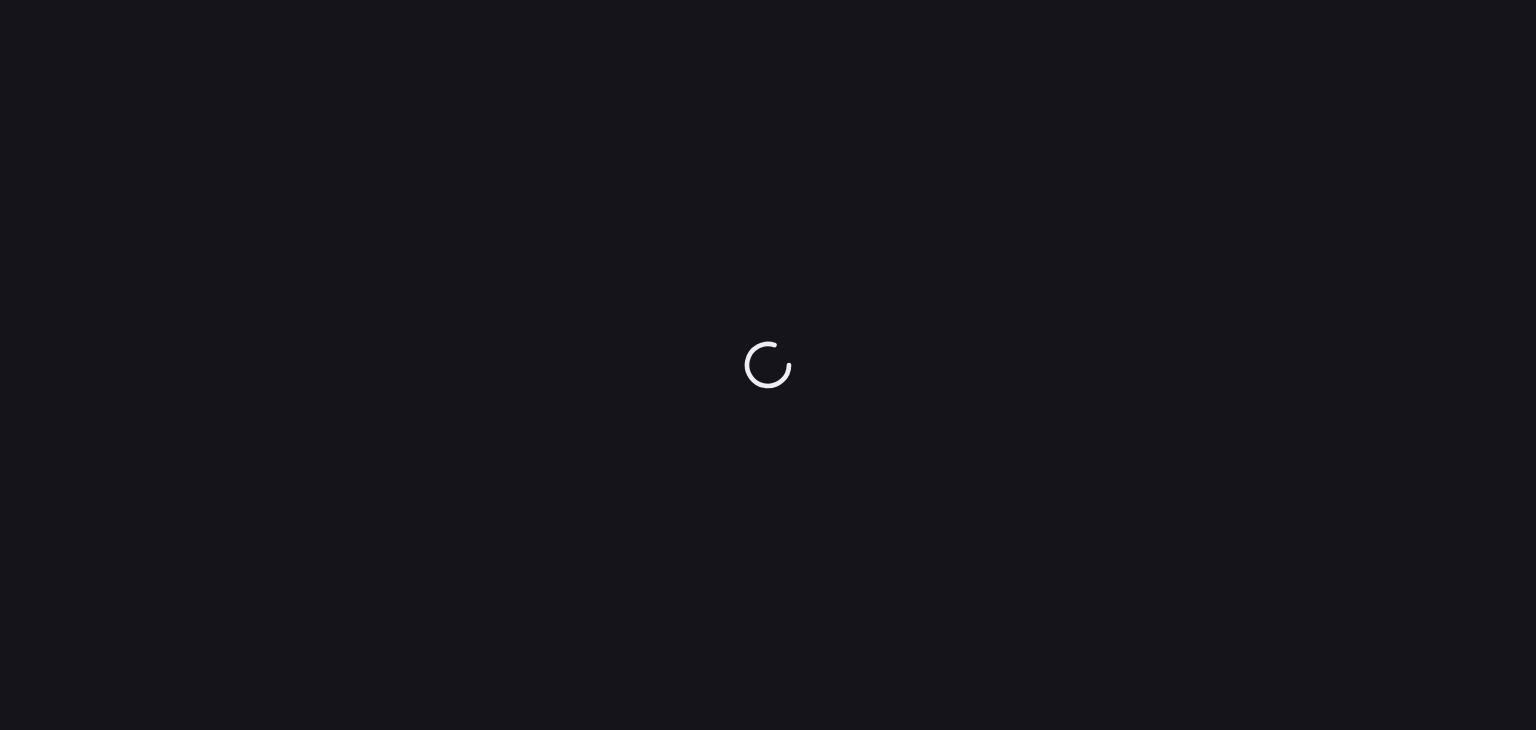 scroll, scrollTop: 0, scrollLeft: 0, axis: both 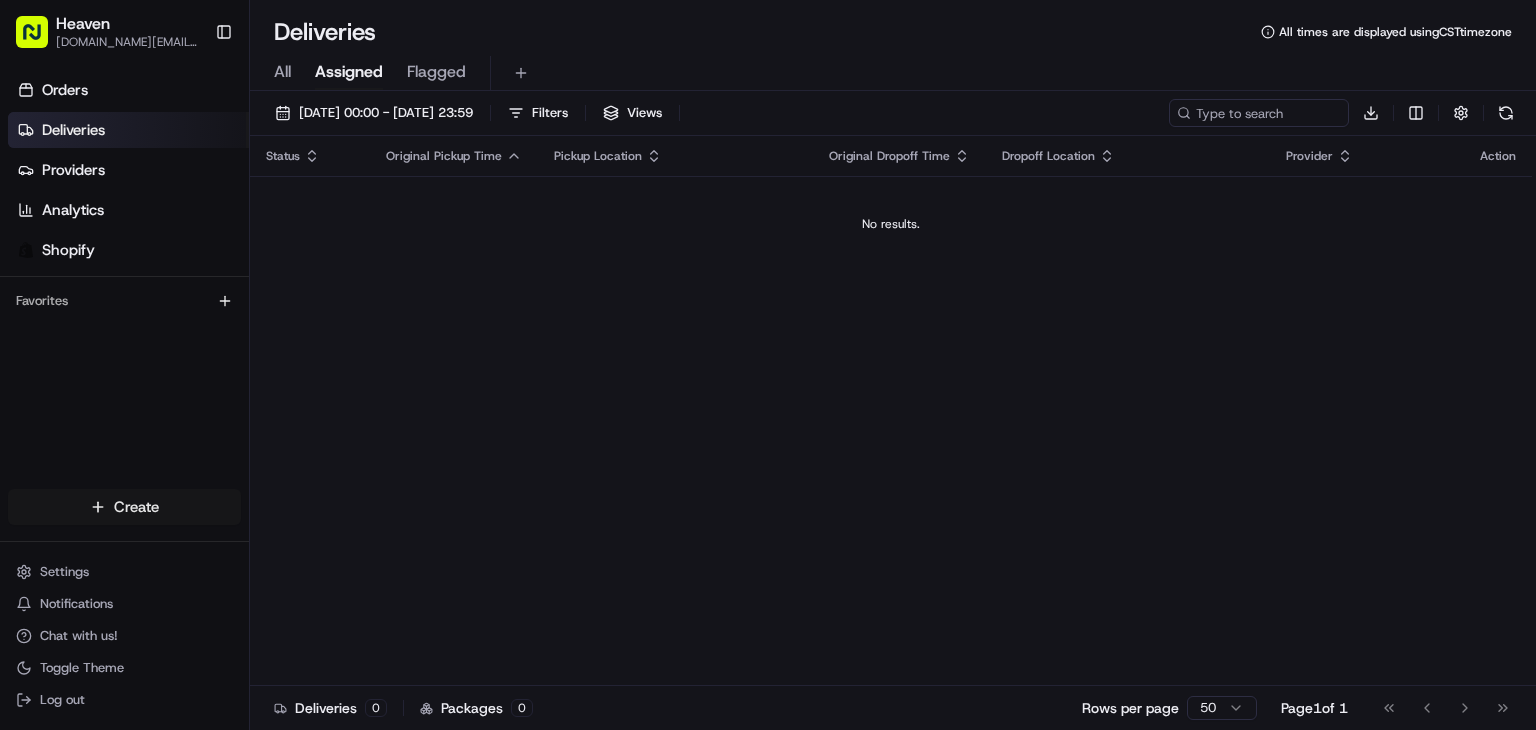 click on "Heaven [DOMAIN_NAME][EMAIL_ADDRESS][DOMAIN_NAME] Toggle Sidebar Orders Deliveries Providers Analytics Shopify Favorites Main Menu Members & Organization Organization Users Roles Preferences Customization Tracking Orchestration Automations Dispatch Strategy Locations Pickup Locations Dropoff Locations Billing Billing Refund Requests Integrations Notification Triggers Webhooks API Keys Request Logs Create Settings Notifications Chat with us! Toggle Theme Log out Deliveries All times are displayed using  CST  timezone All Assigned Flagged [DATE] 00:00 - [DATE] 23:59 Filters Views Download Status Original Pickup Time Pickup Location Original Dropoff Time Dropoff Location Provider Action No results. Deliveries 0 Packages 0 Rows per page 50 Page  1  of   1 Go to first page Go to previous page Go to next page Go to last page
Create Create" at bounding box center (768, 365) 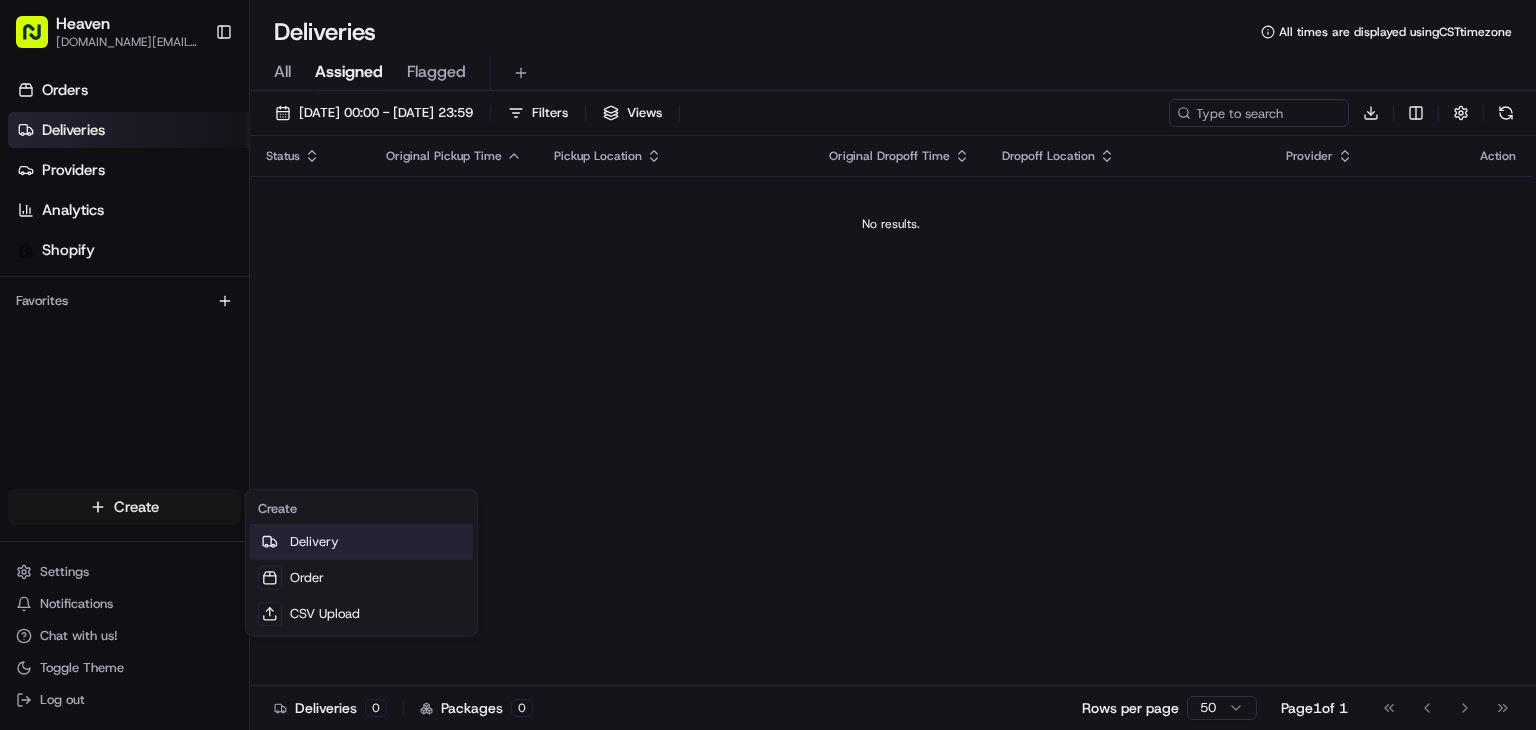 click on "Delivery" at bounding box center (361, 542) 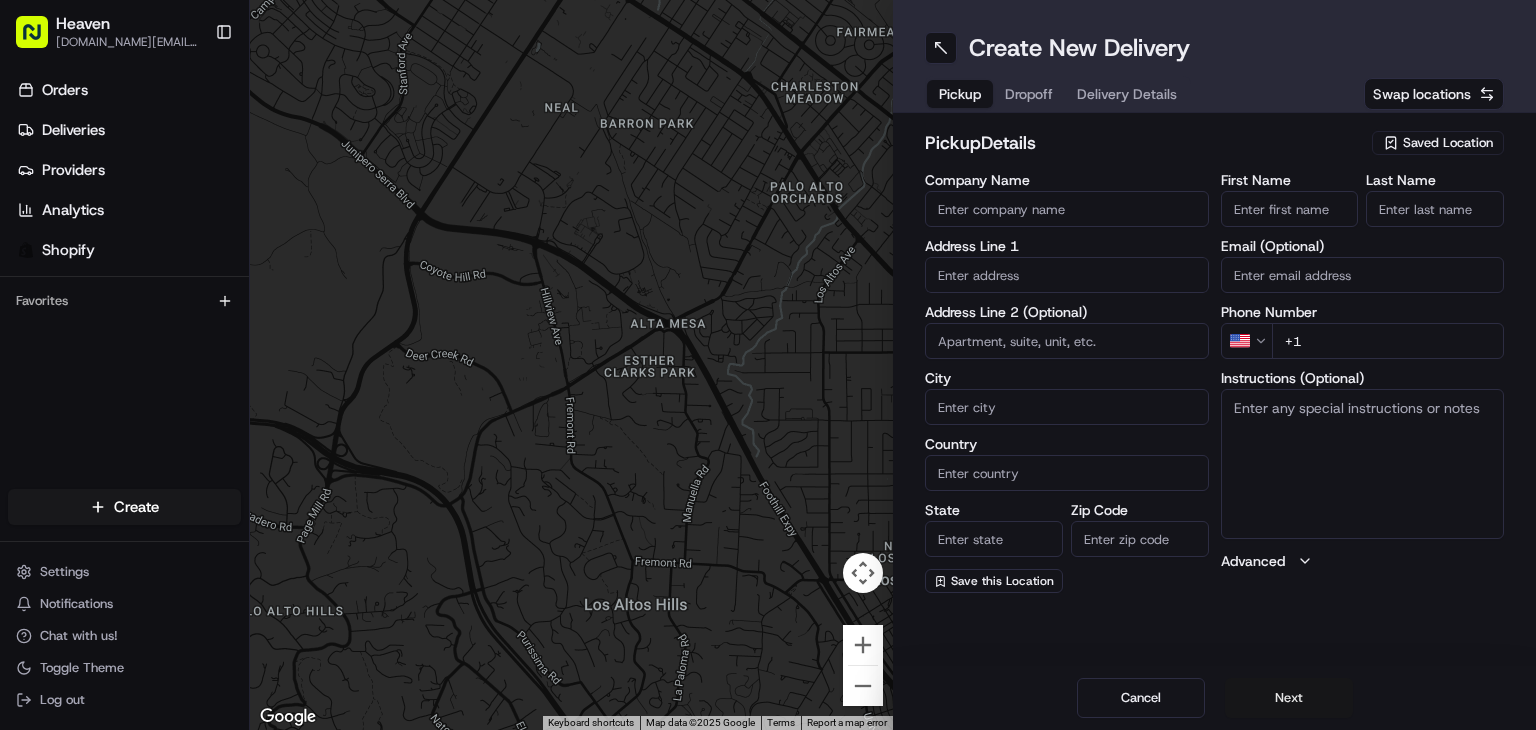 click on "Next" at bounding box center [1289, 698] 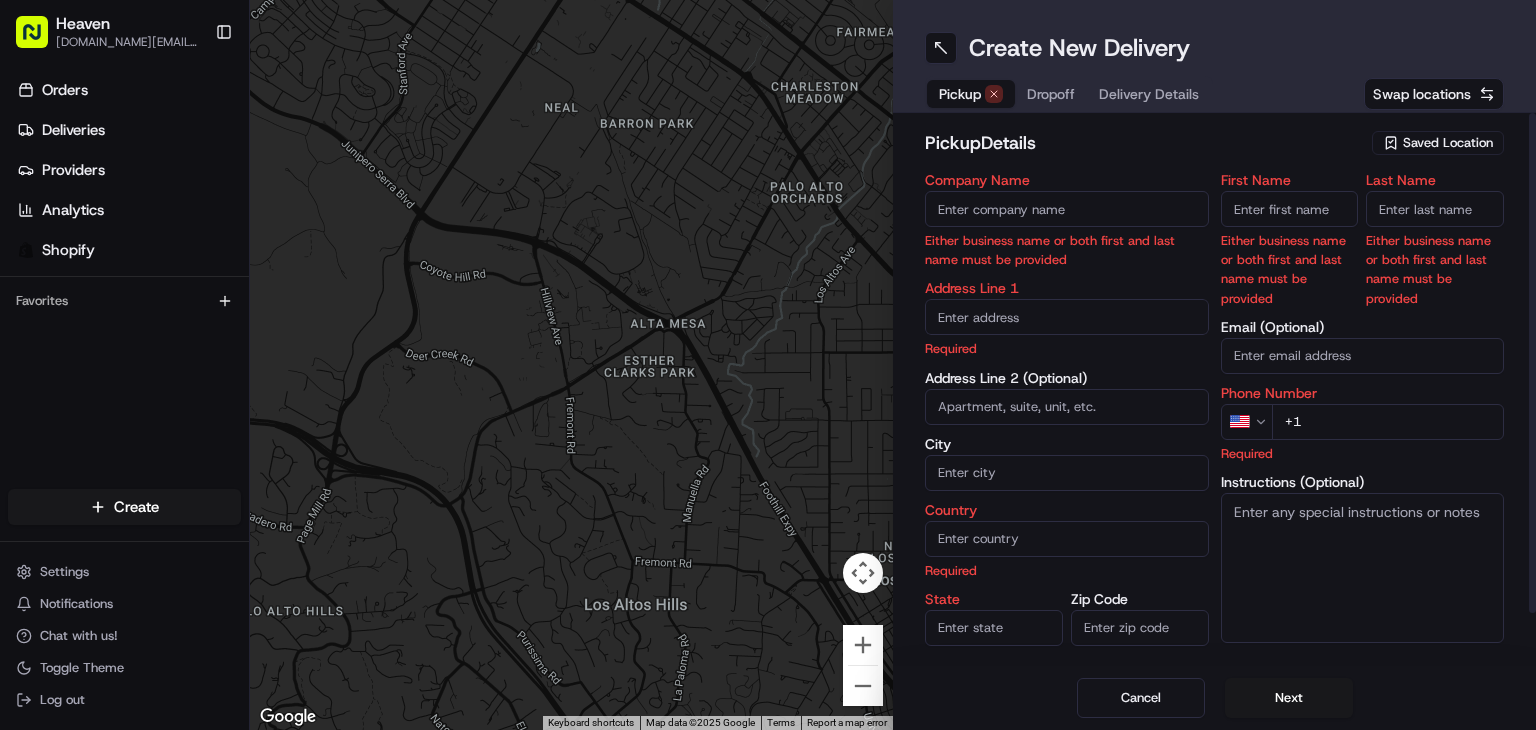 click on "Saved Location" at bounding box center (1448, 143) 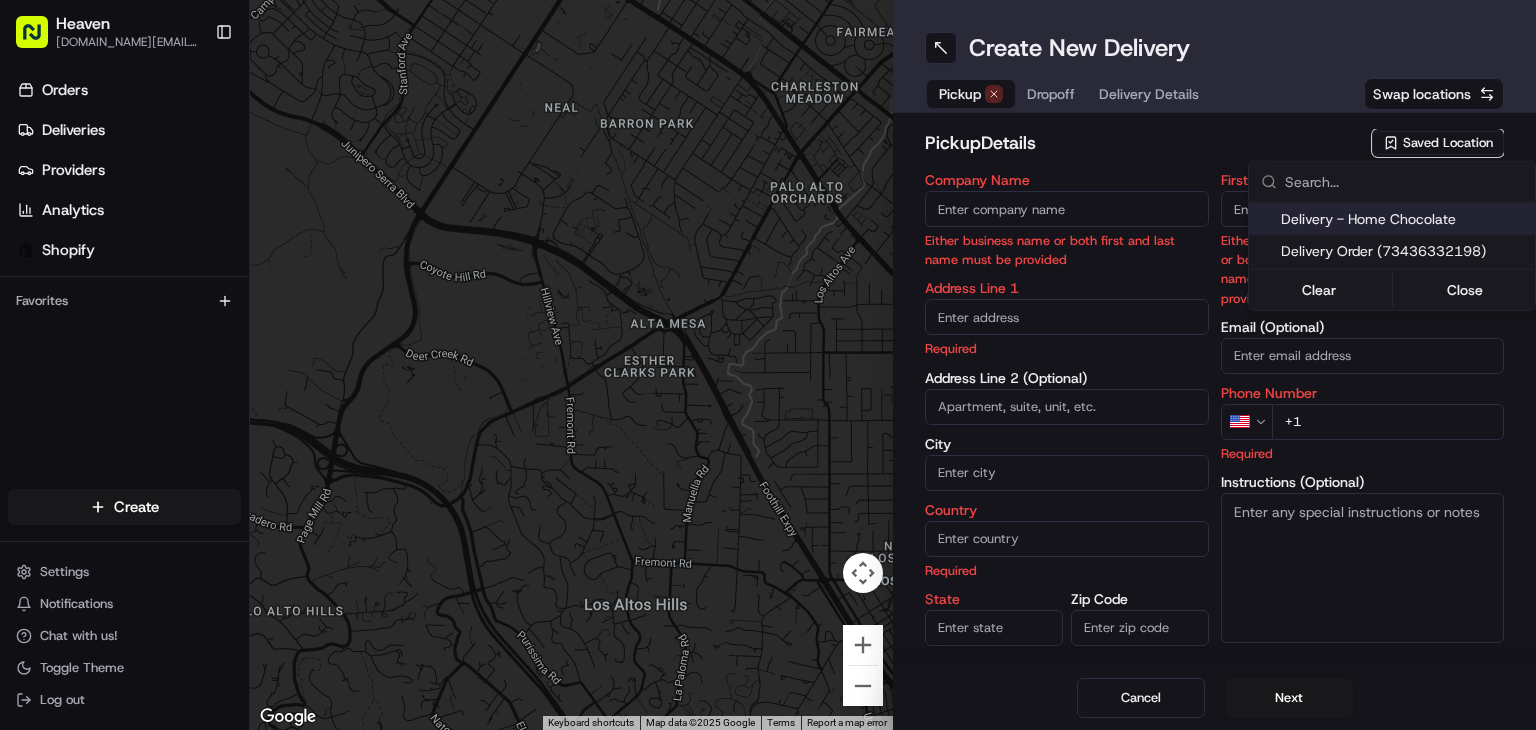 click on "Delivery - Home Chocolate" at bounding box center [1404, 219] 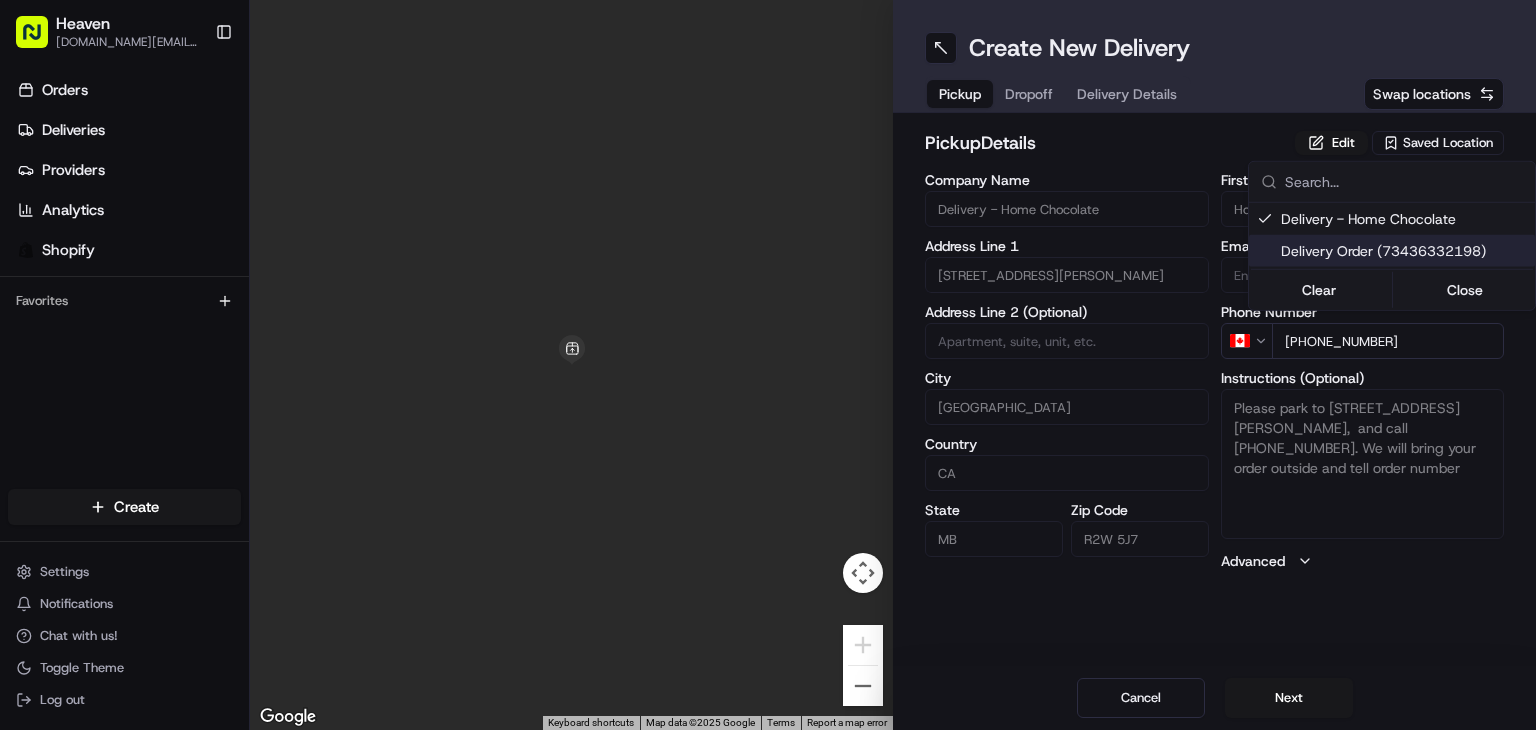 click on "Heaven [DOMAIN_NAME][EMAIL_ADDRESS][DOMAIN_NAME] Toggle Sidebar Orders Deliveries Providers Analytics Shopify Favorites Main Menu Members & Organization Organization Users Roles Preferences Customization Tracking Orchestration Automations Dispatch Strategy Locations Pickup Locations Dropoff Locations Billing Billing Refund Requests Integrations Notification Triggers Webhooks API Keys Request Logs Create Settings Notifications Chat with us! Toggle Theme Log out ← Move left → Move right ↑ Move up ↓ Move down + Zoom in - Zoom out Home Jump left by 75% End Jump right by 75% Page Up Jump up by 75% Page Down Jump down by 75% Keyboard shortcuts Map Data Map data ©2025 Google Map data ©2025 Google 1 m  Click to toggle between metric and imperial units Terms Report a map error Create New Delivery Pickup Dropoff Delivery Details Swap locations pickup  Details  Edit Saved Location Company Name Delivery - Home Chocolate Address Line 1 [STREET_ADDRESS][PERSON_NAME] Address Line 2 (Optional) [GEOGRAPHIC_DATA]" at bounding box center (768, 365) 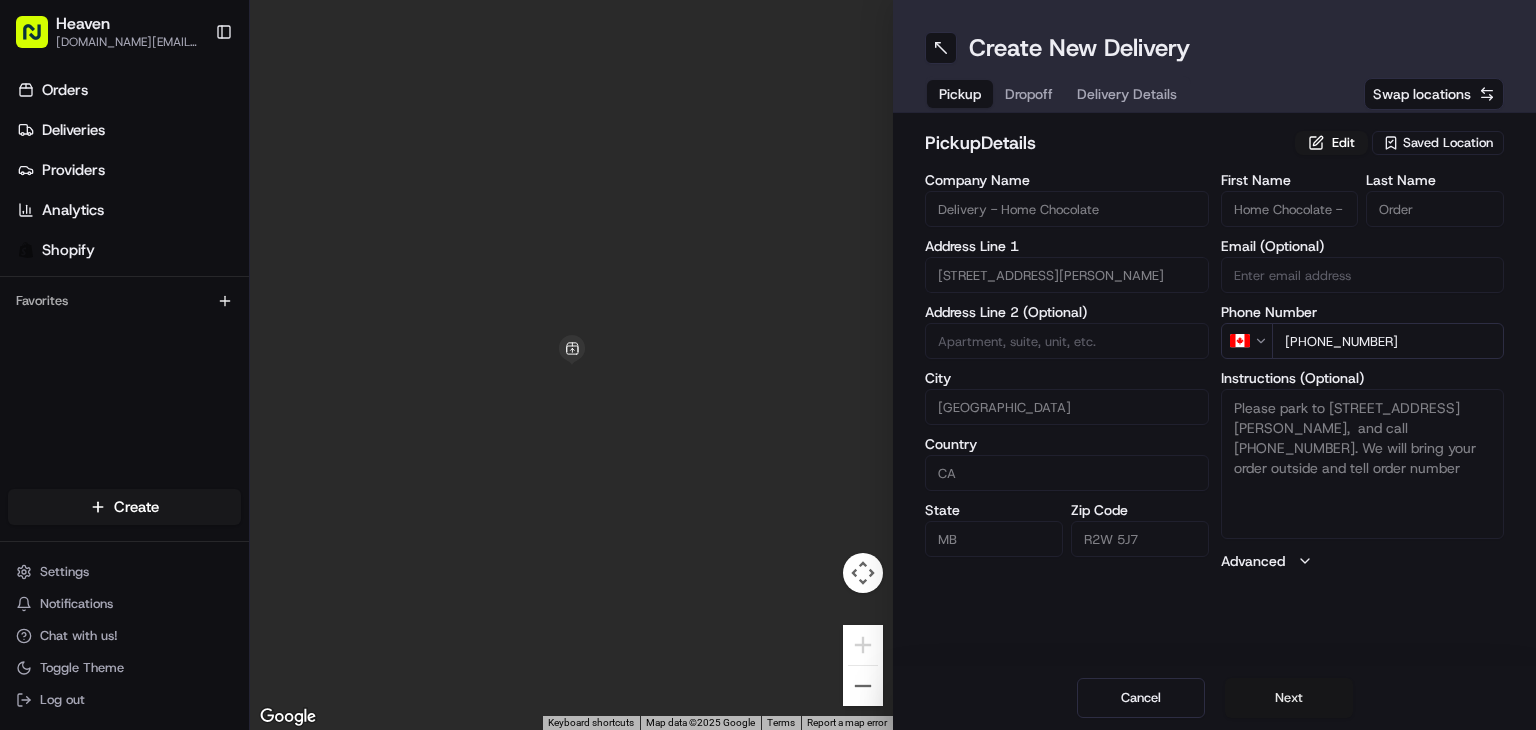 click on "Next" at bounding box center (1289, 698) 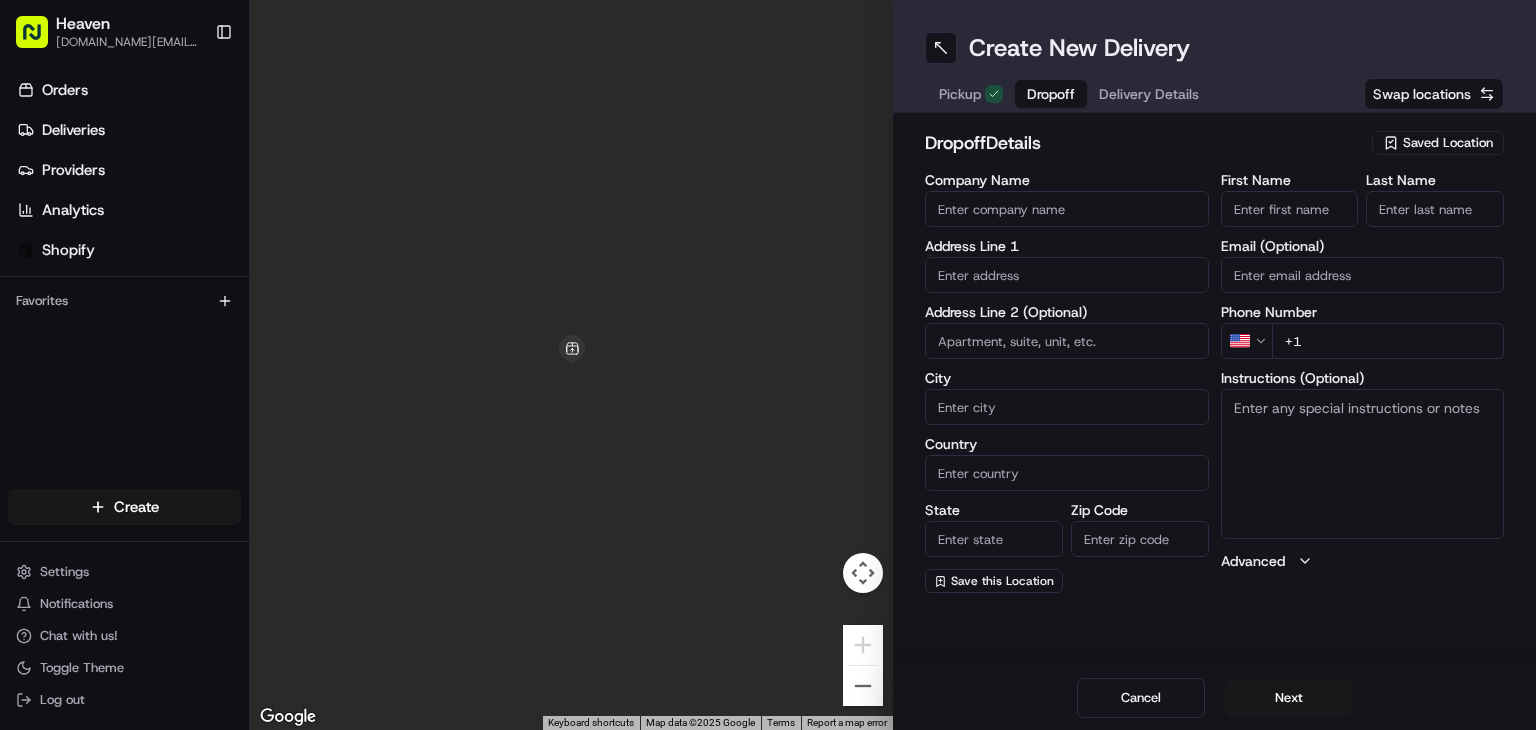 click on "First Name" at bounding box center [1290, 209] 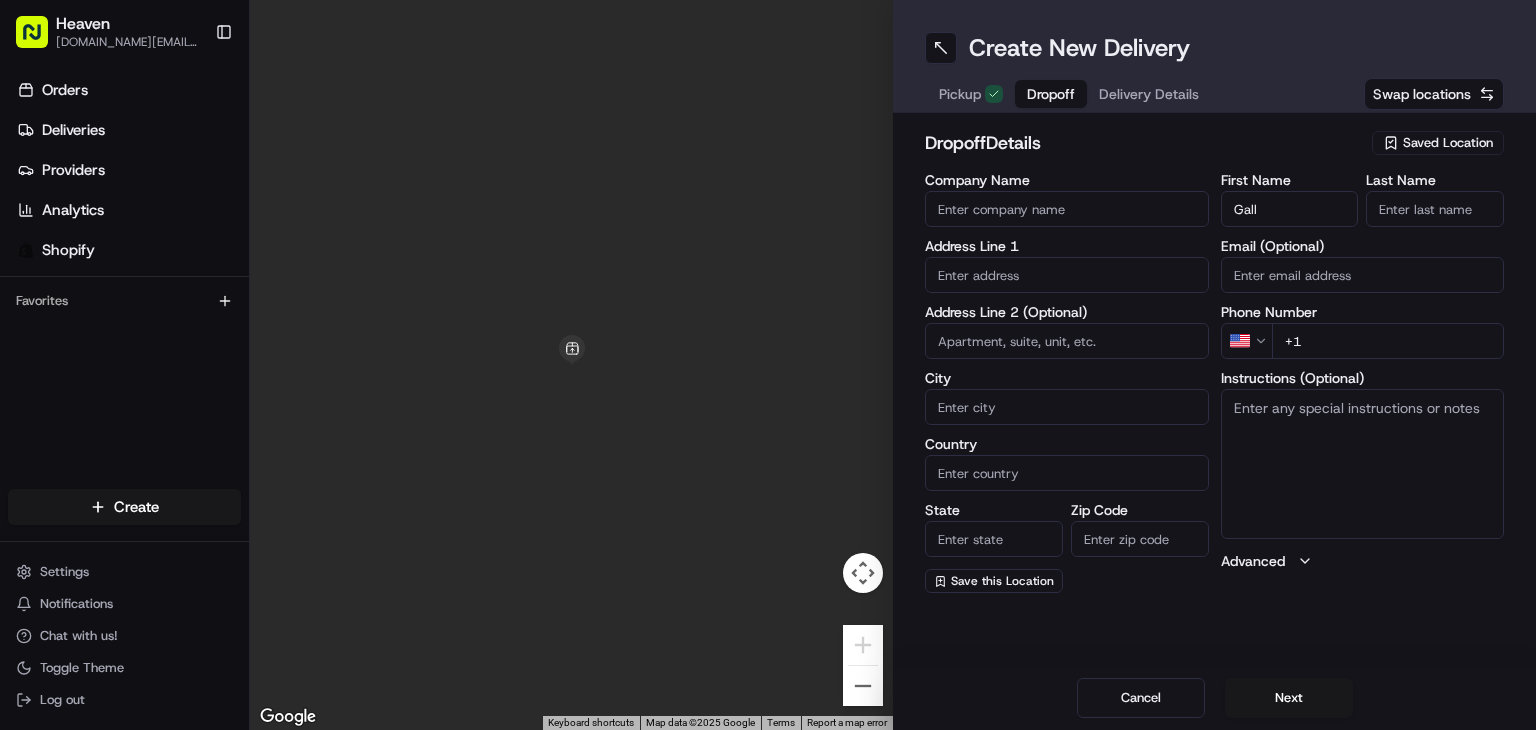 type on "Gall" 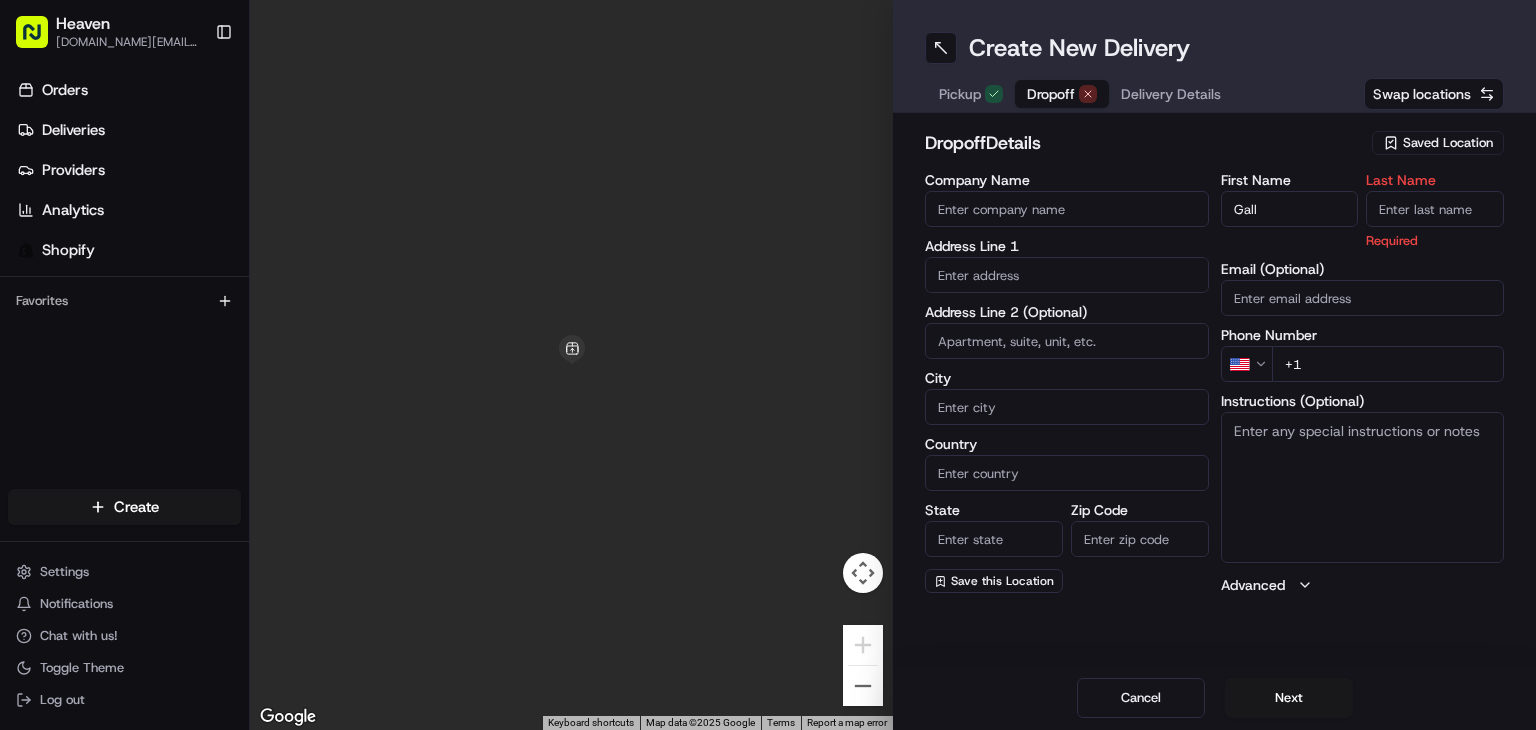 paste on "Gall" 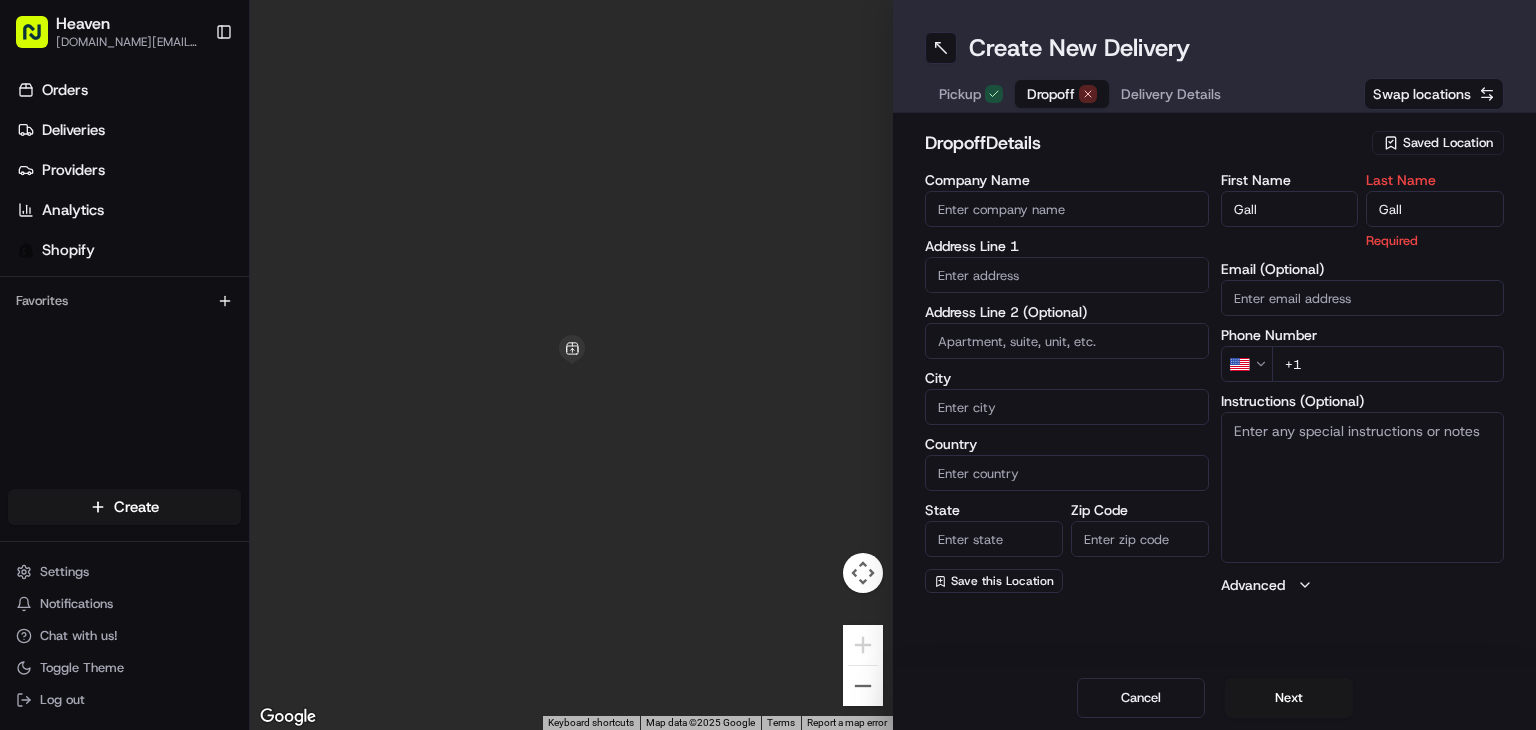 type on "Gall" 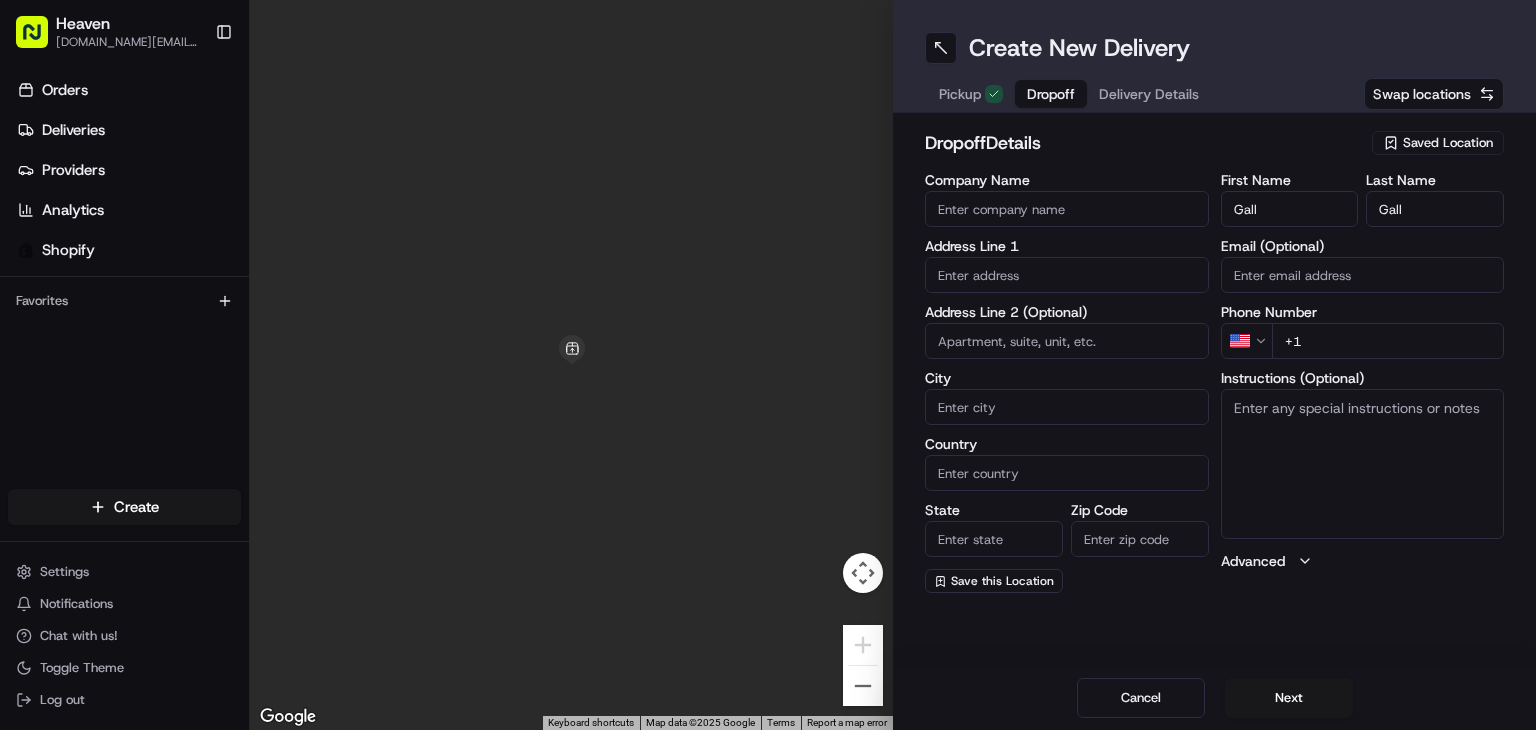 click on "Heaven [DOMAIN_NAME][EMAIL_ADDRESS][DOMAIN_NAME] Toggle Sidebar Orders Deliveries Providers Analytics Shopify Favorites Main Menu Members & Organization Organization Users Roles Preferences Customization Tracking Orchestration Automations Dispatch Strategy Locations Pickup Locations Dropoff Locations Billing Billing Refund Requests Integrations Notification Triggers Webhooks API Keys Request Logs Create Settings Notifications Chat with us! Toggle Theme Log out ← Move left → Move right ↑ Move up ↓ Move down + Zoom in - Zoom out Home Jump left by 75% End Jump right by 75% Page Up Jump up by 75% Page Down Jump down by 75% Keyboard shortcuts Map Data Map data ©2025 Google Map data ©2025 Google 1 m  Click to toggle between metric and imperial units Terms Report a map error Create New Delivery Pickup Dropoff Delivery Details Swap locations dropoff  Details Saved Location Company Name Address Line 1 Address Line 2 (Optional) City Country State Zip Code Save this Location First Name [PERSON_NAME] Last Name [PERSON_NAME] US +1" at bounding box center [768, 365] 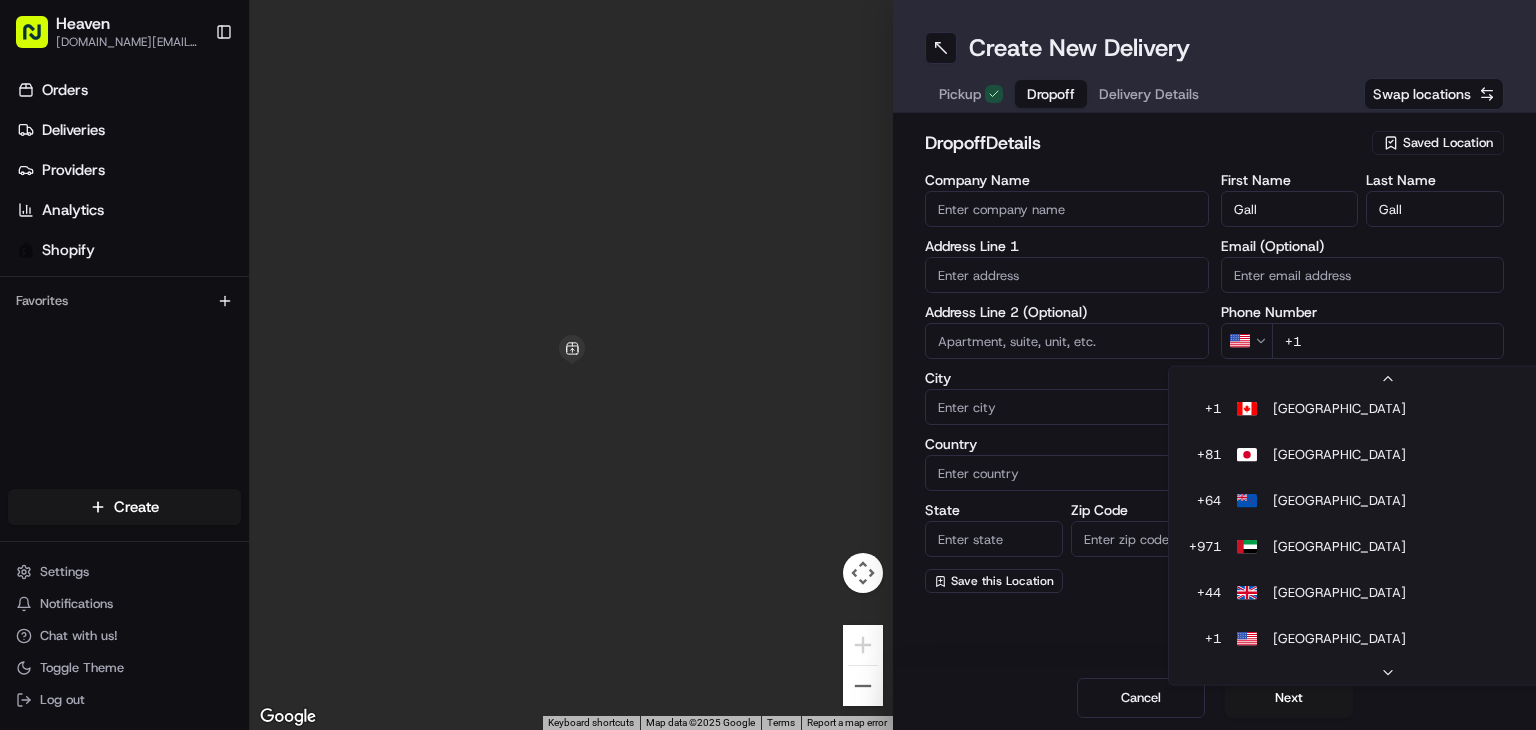 scroll, scrollTop: 40, scrollLeft: 0, axis: vertical 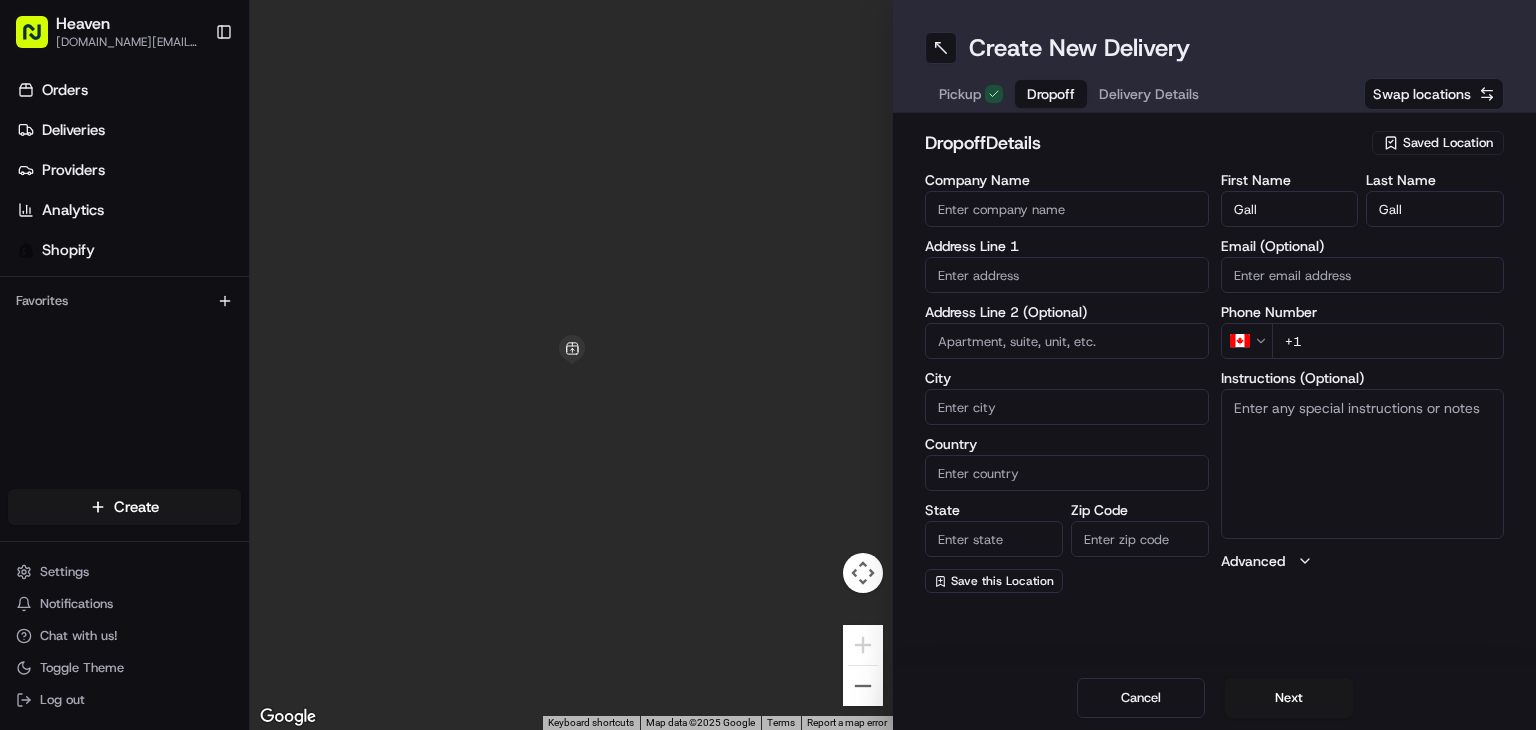 click on "+1" at bounding box center [1388, 341] 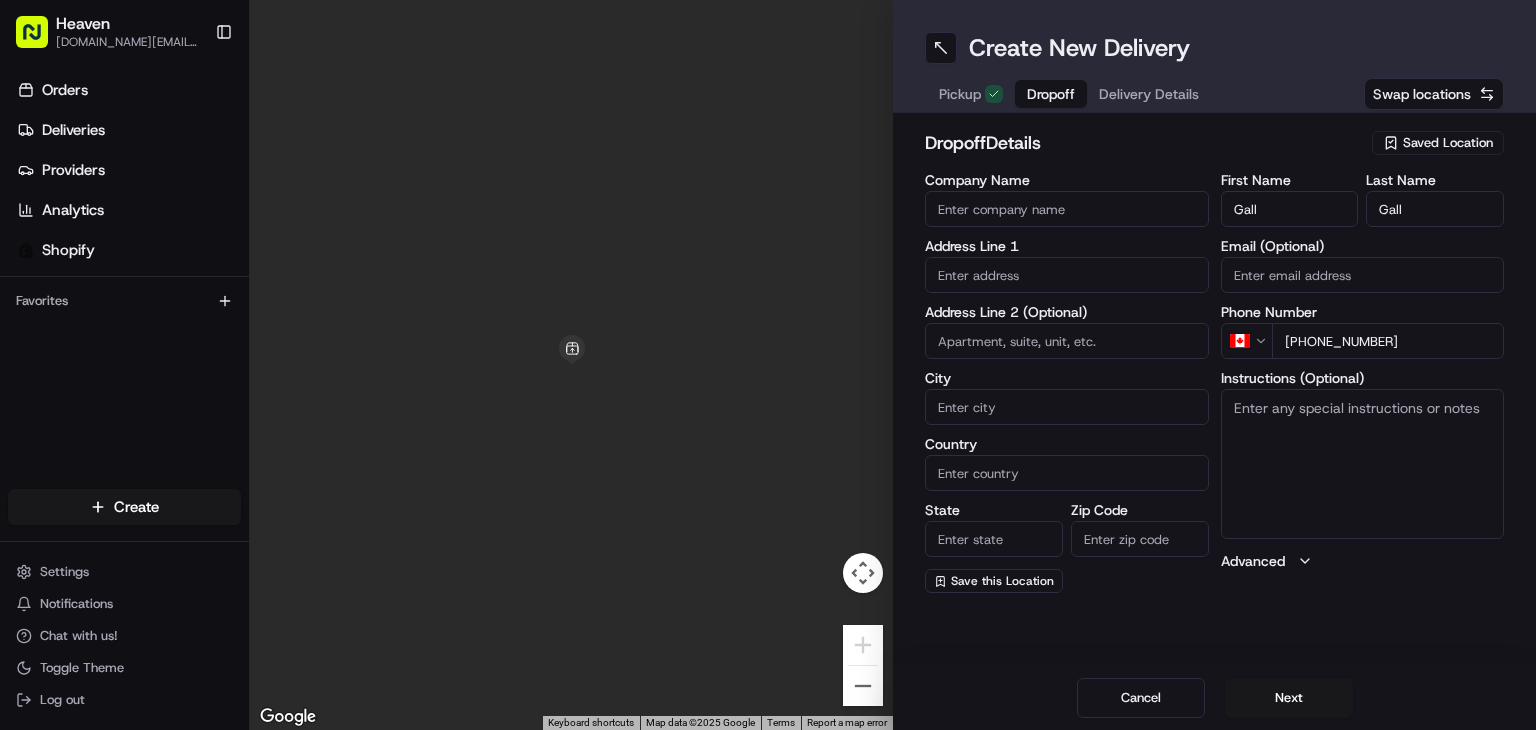 type on "[PHONE_NUMBER]" 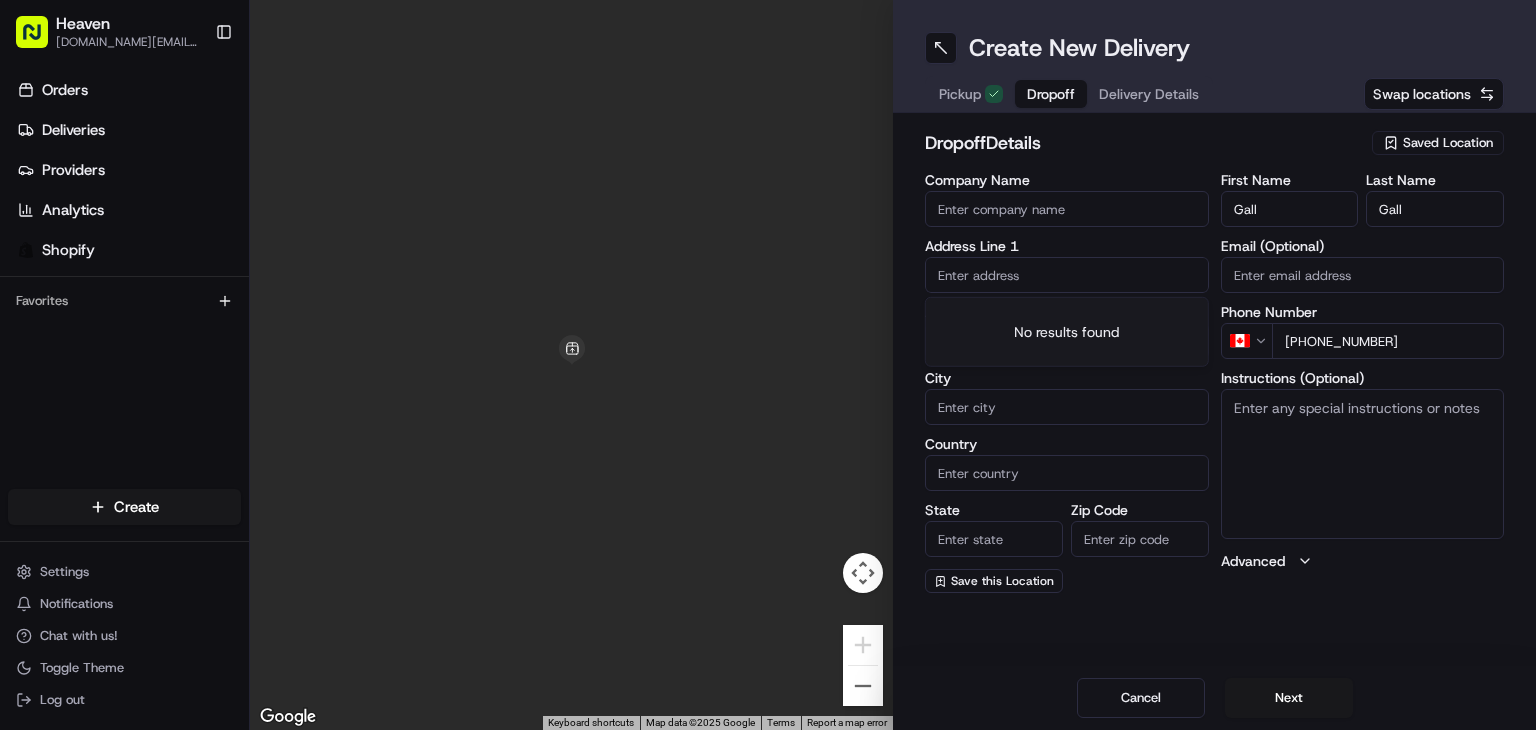 paste on "[STREET_ADDRESS][PERSON_NAME]" 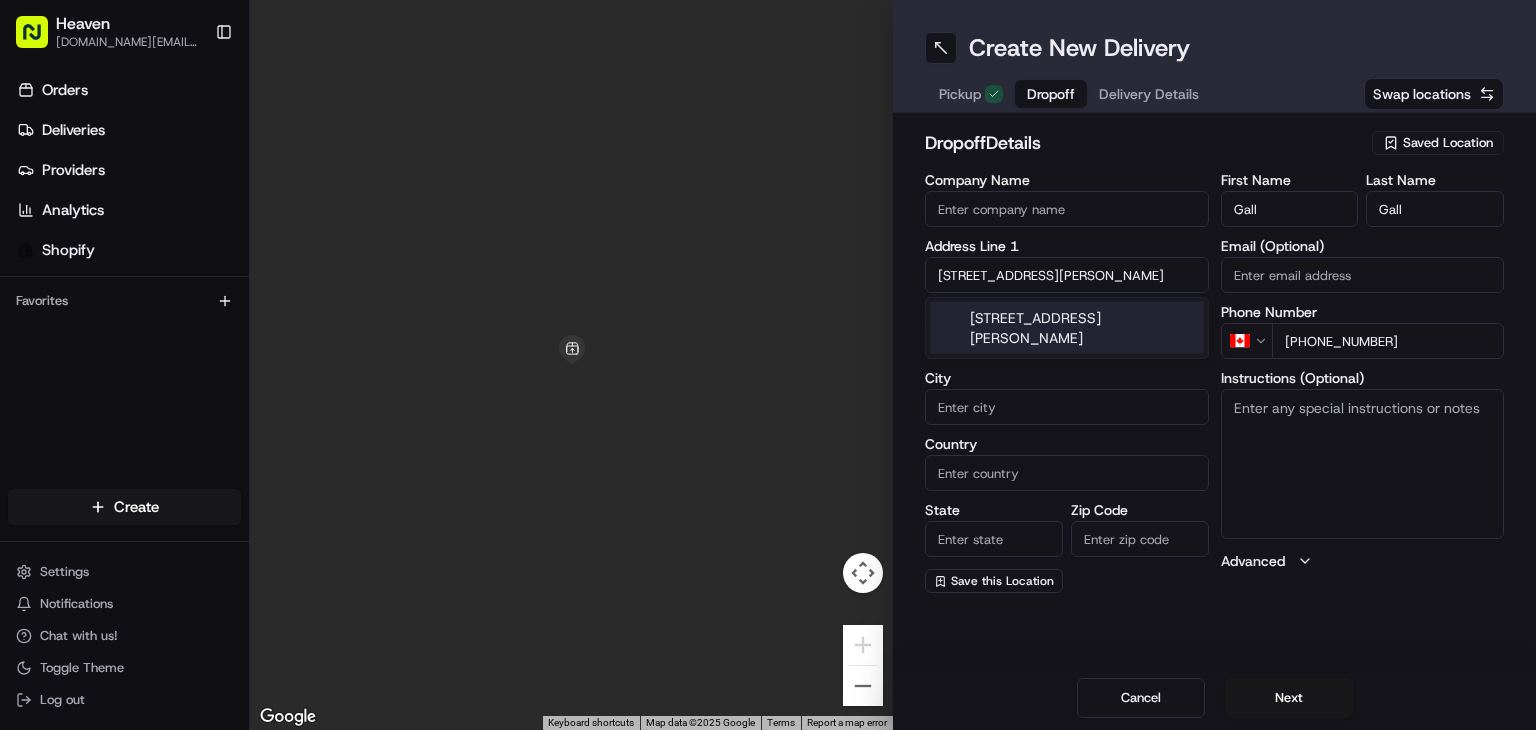 click on "[STREET_ADDRESS][PERSON_NAME]" at bounding box center [1067, 328] 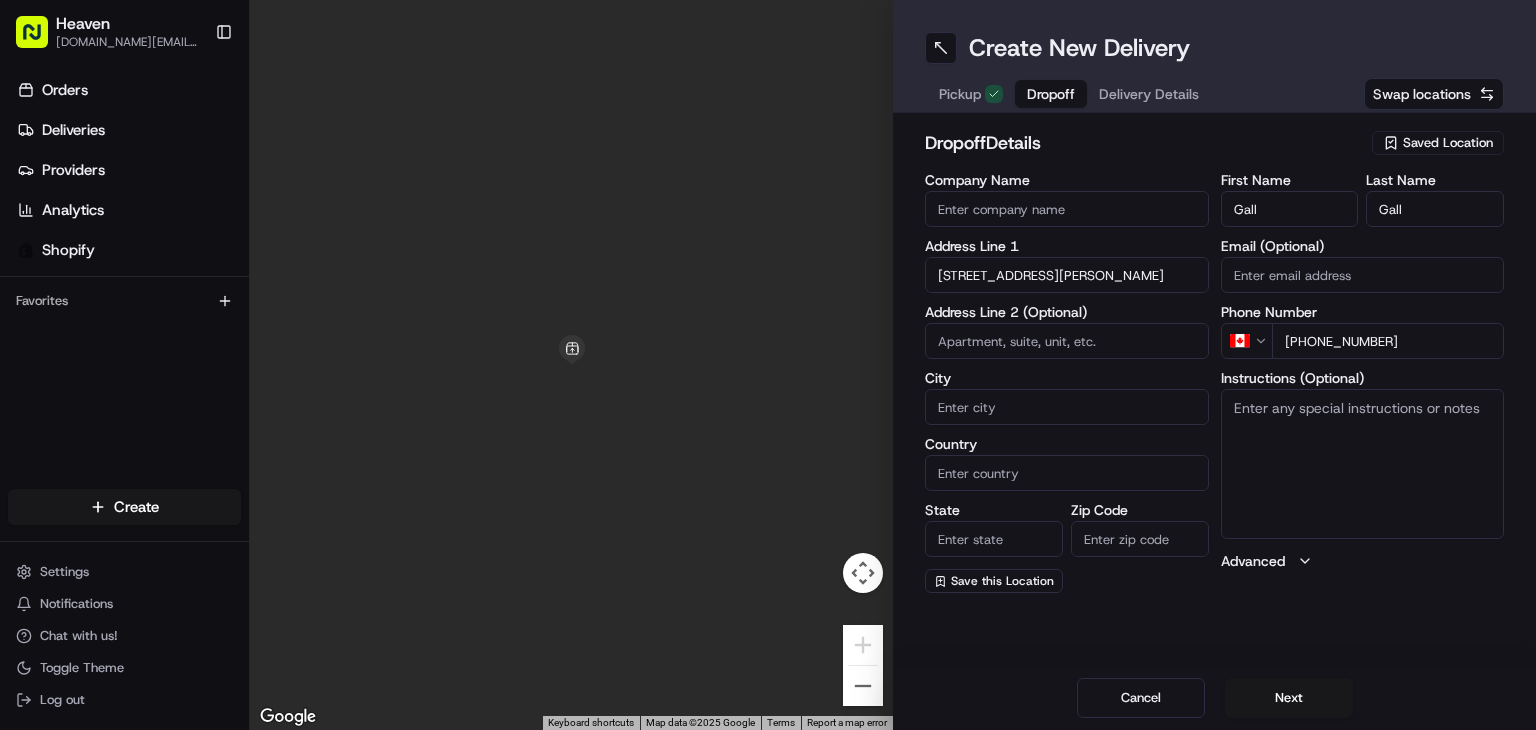type on "[STREET_ADDRESS][PERSON_NAME]" 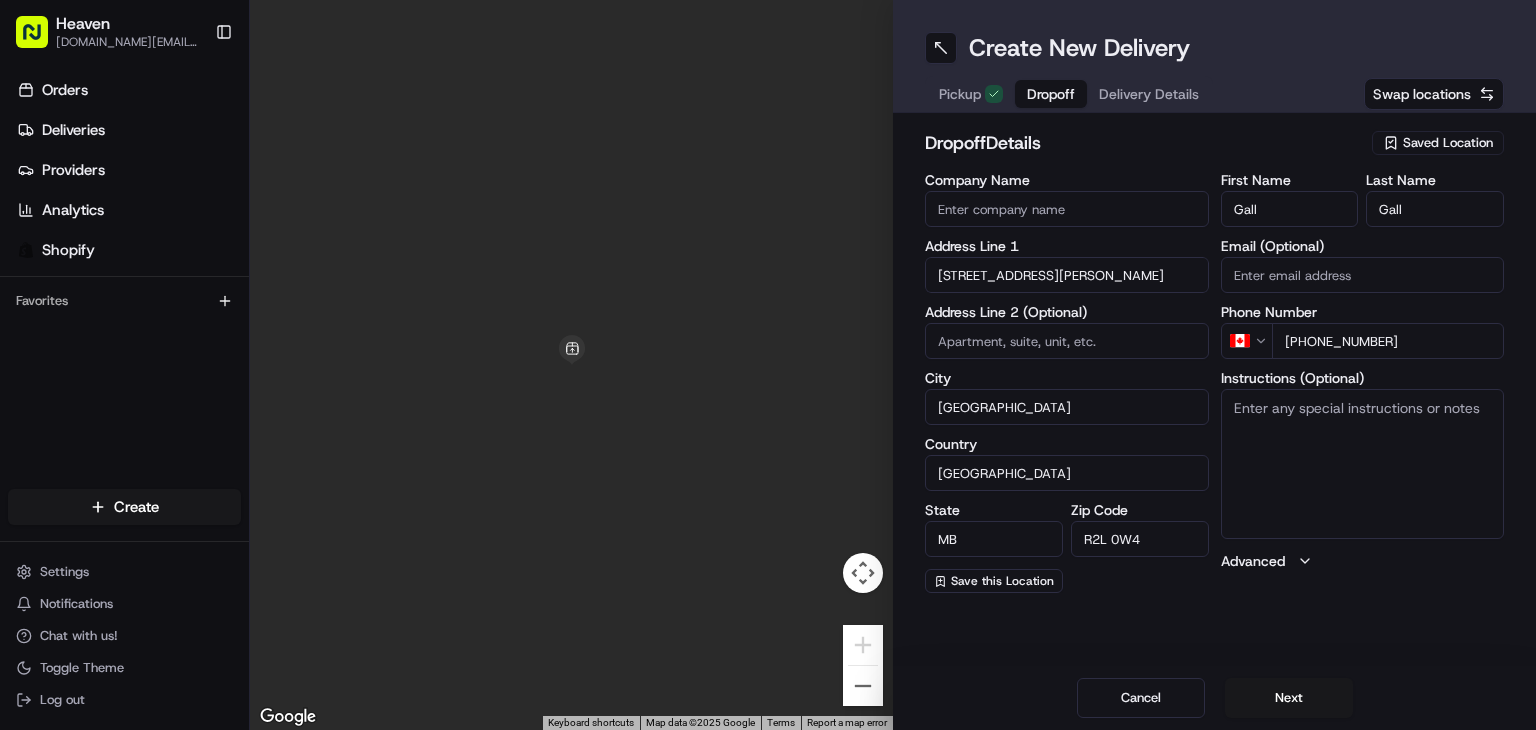 type on "[STREET_ADDRESS][PERSON_NAME]" 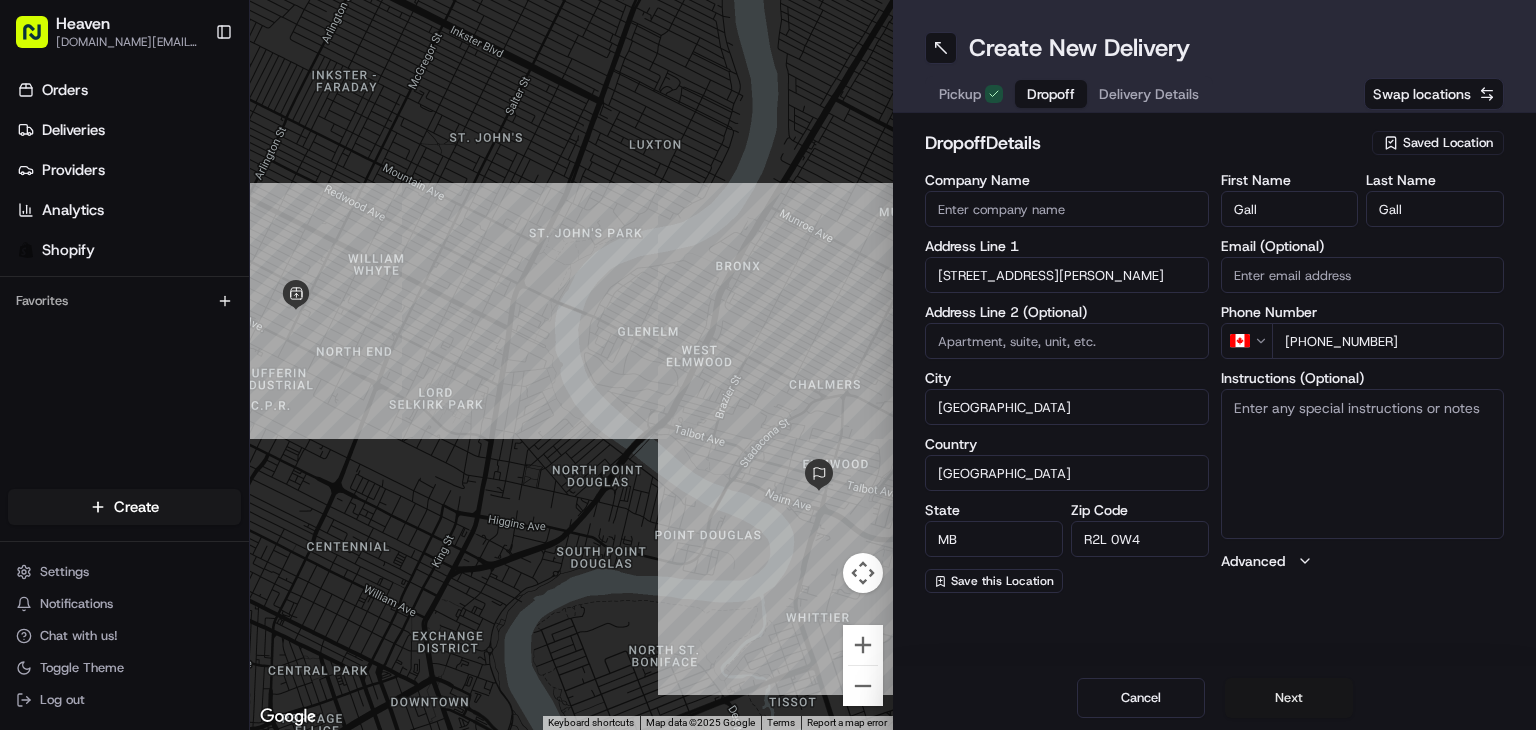 click on "Next" at bounding box center (1289, 698) 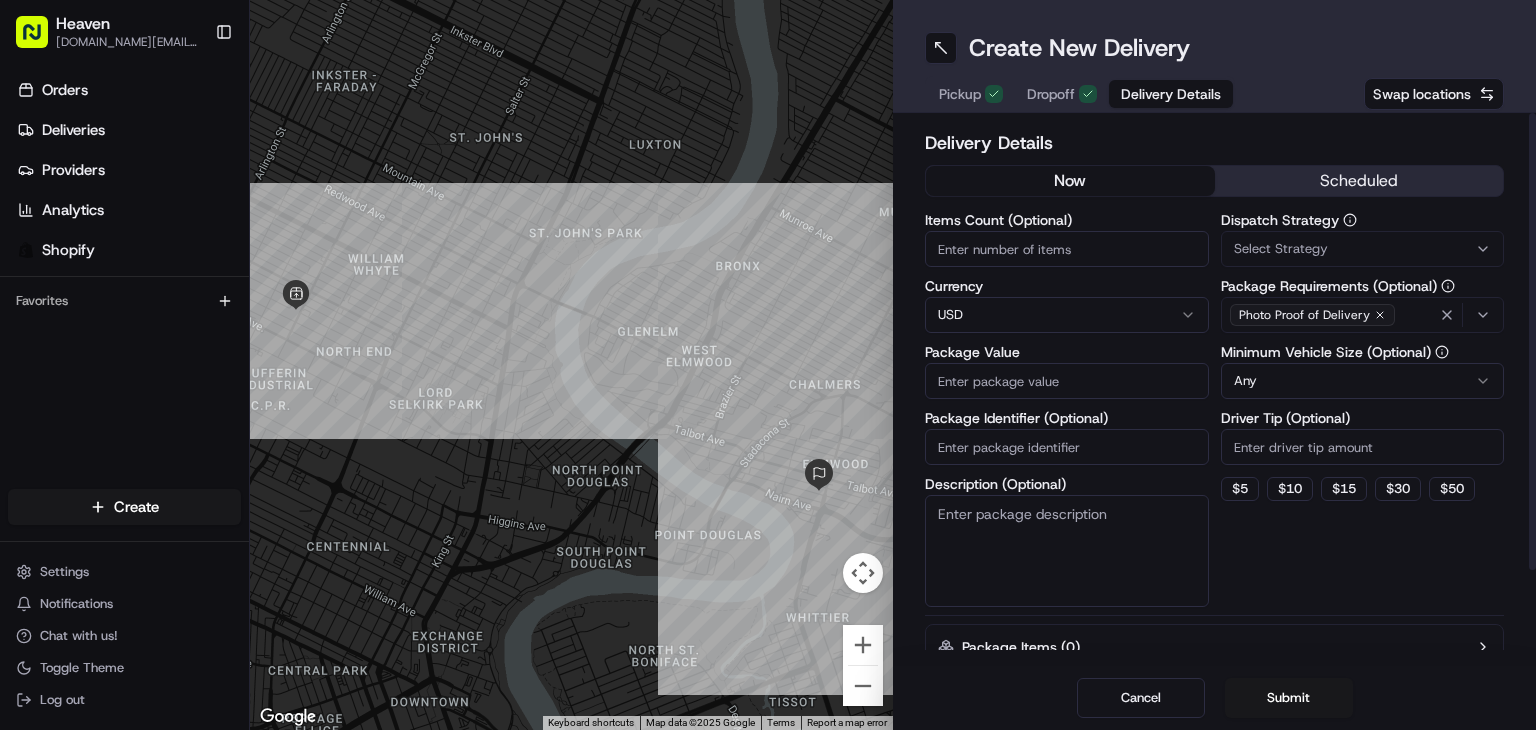 click on "Items Count (Optional)" at bounding box center [1067, 249] 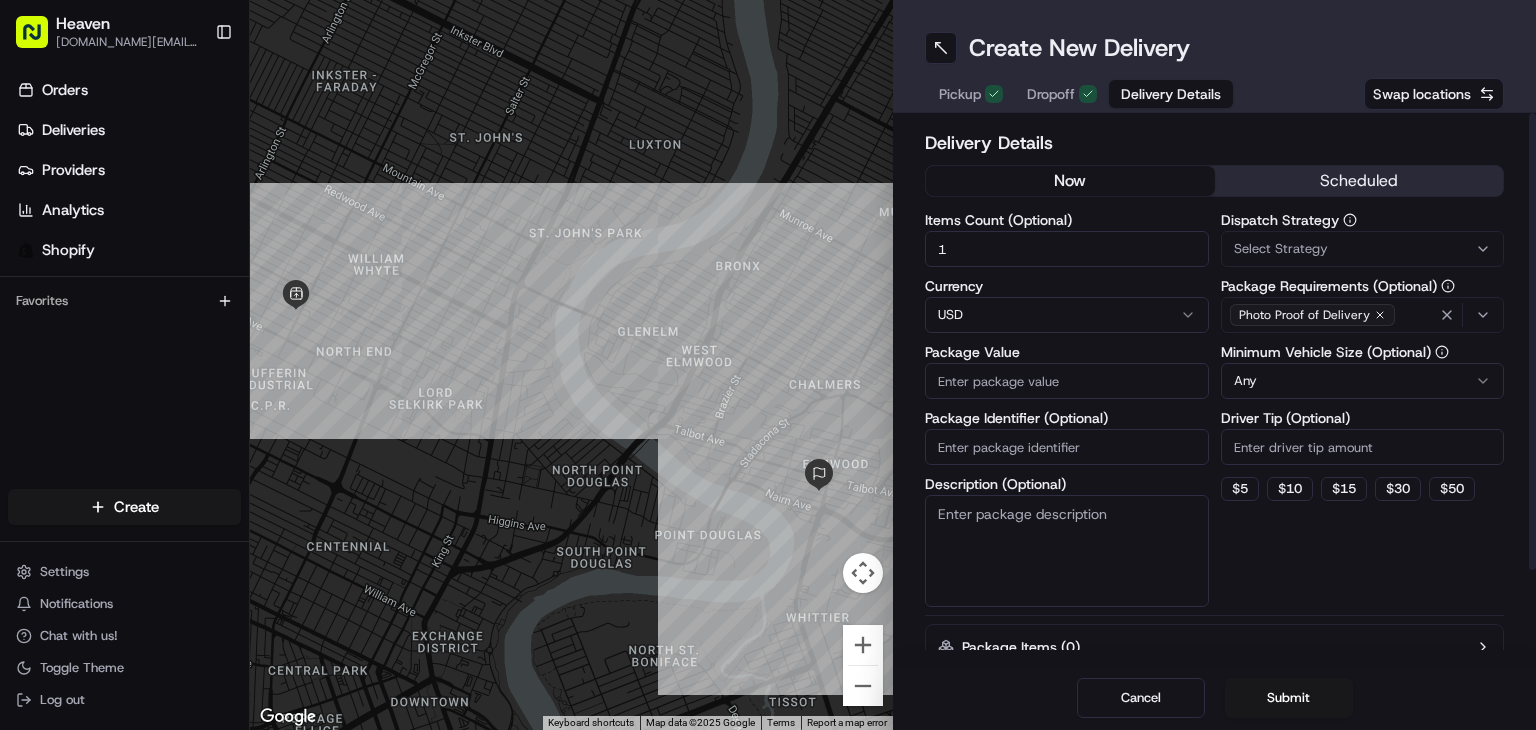type on "1" 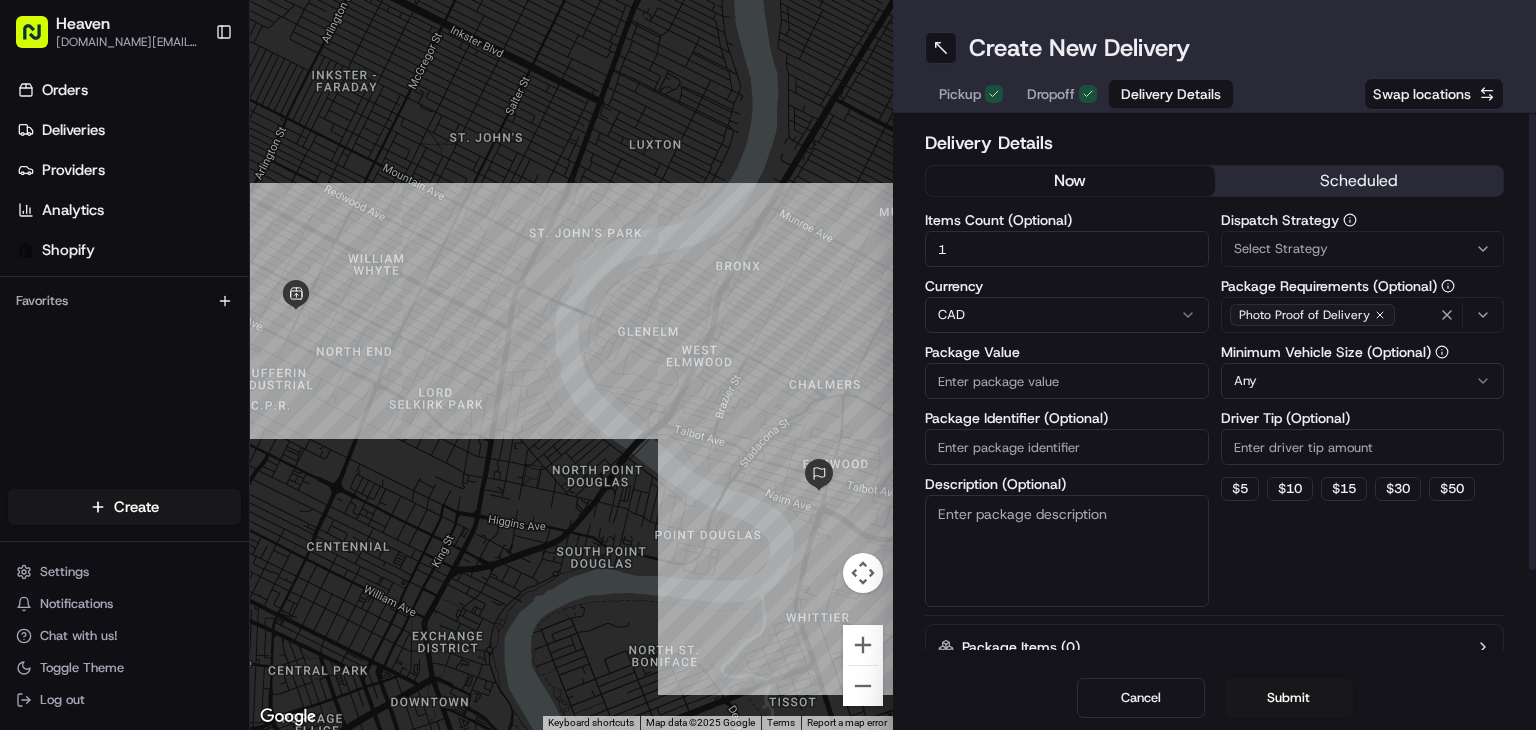 click on "Package Value" at bounding box center (1067, 381) 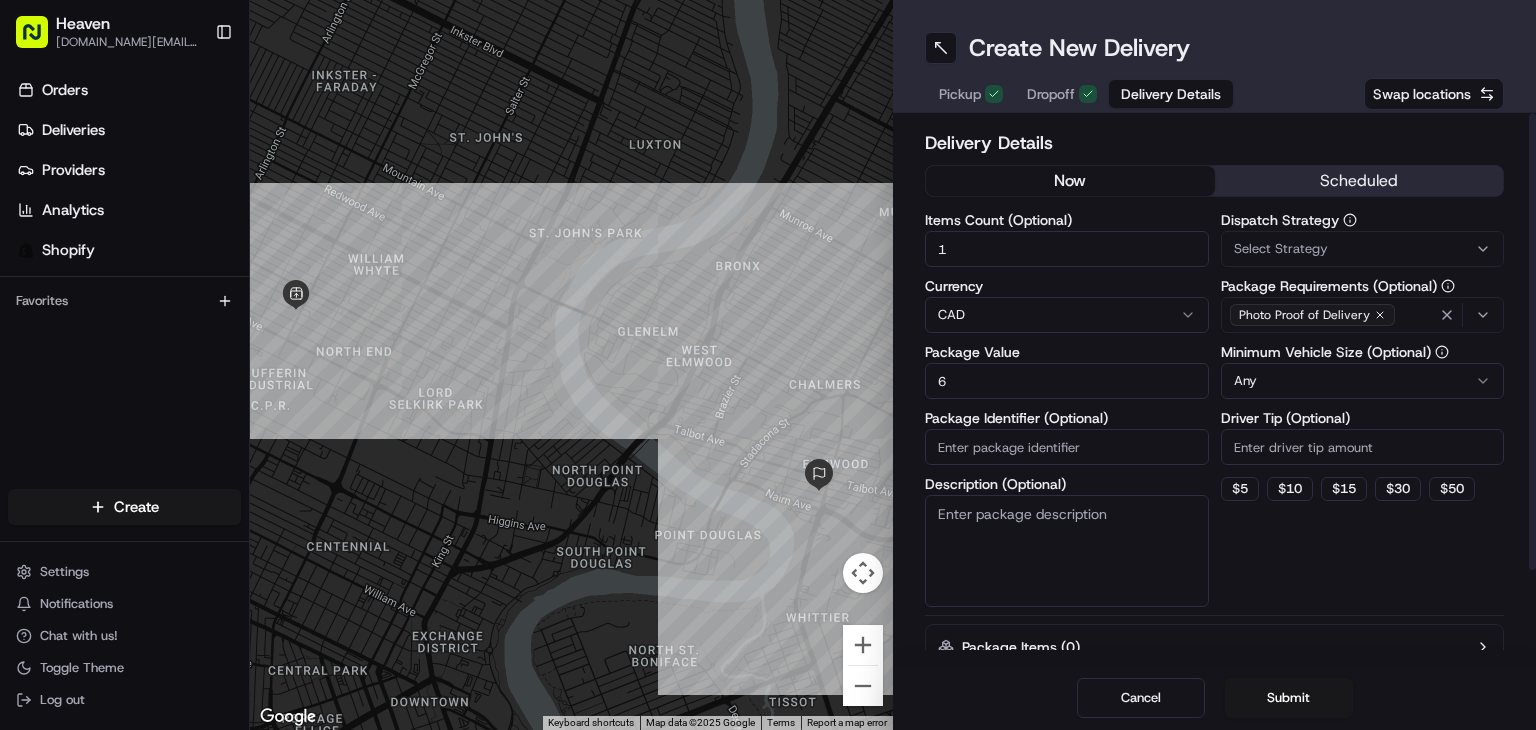 type on "60" 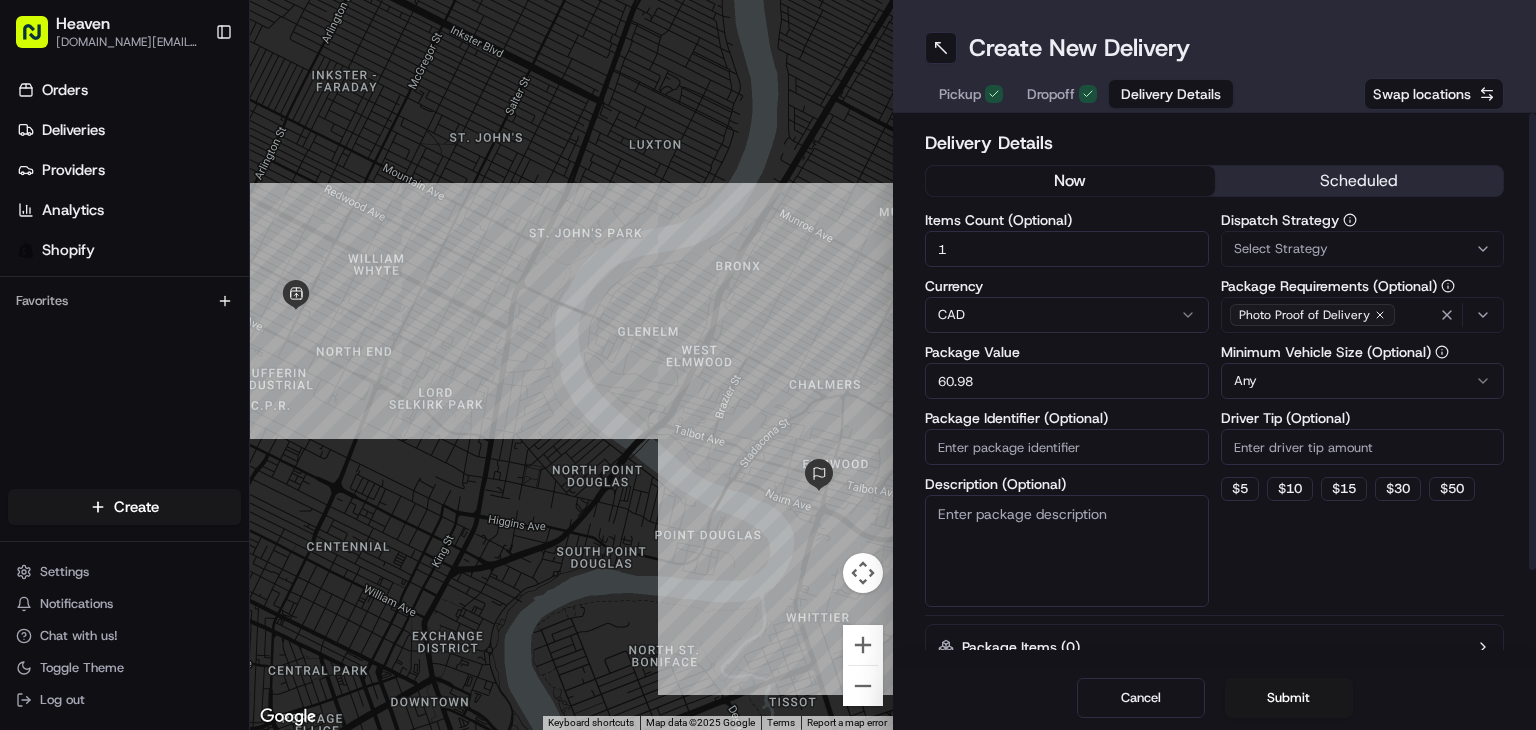type on "60.98" 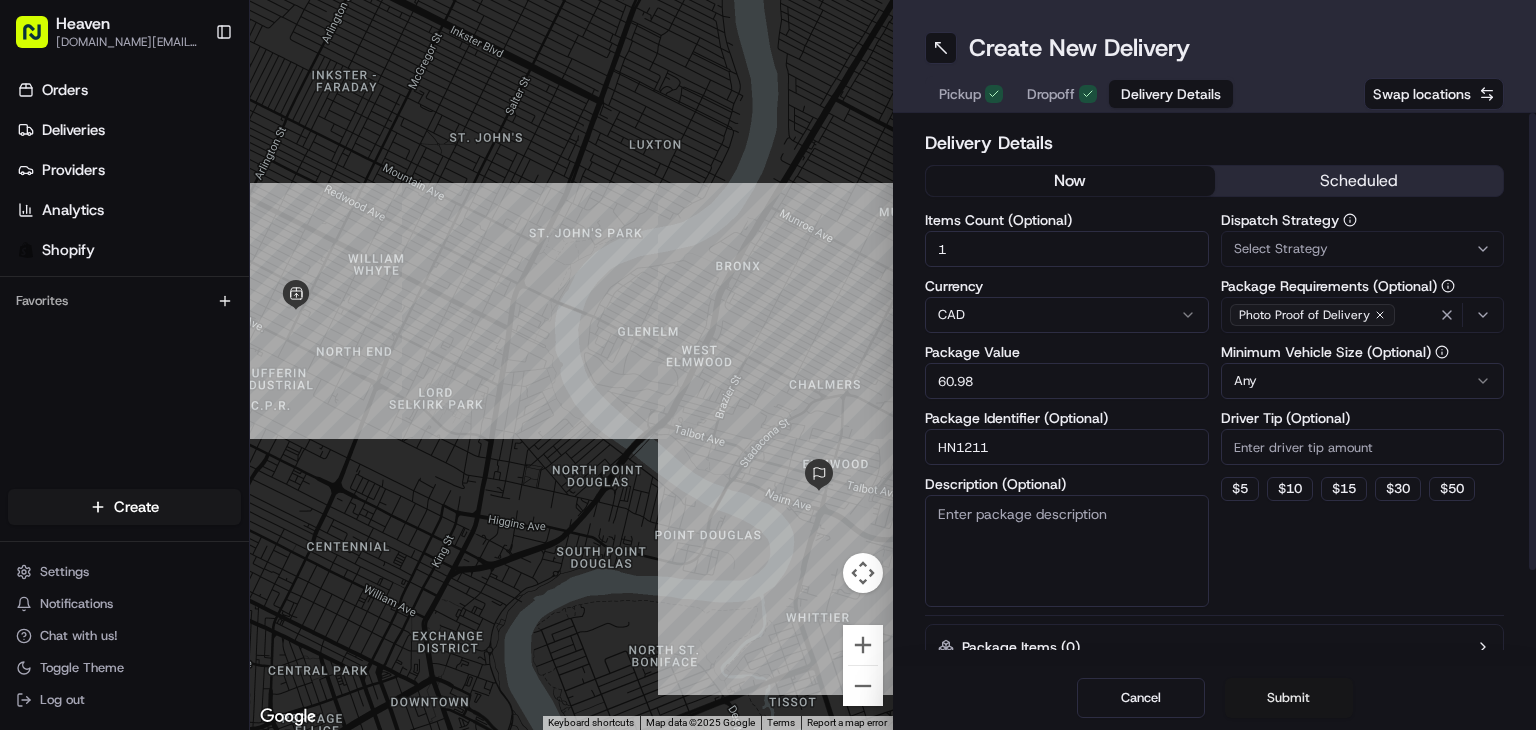 type on "HN1211" 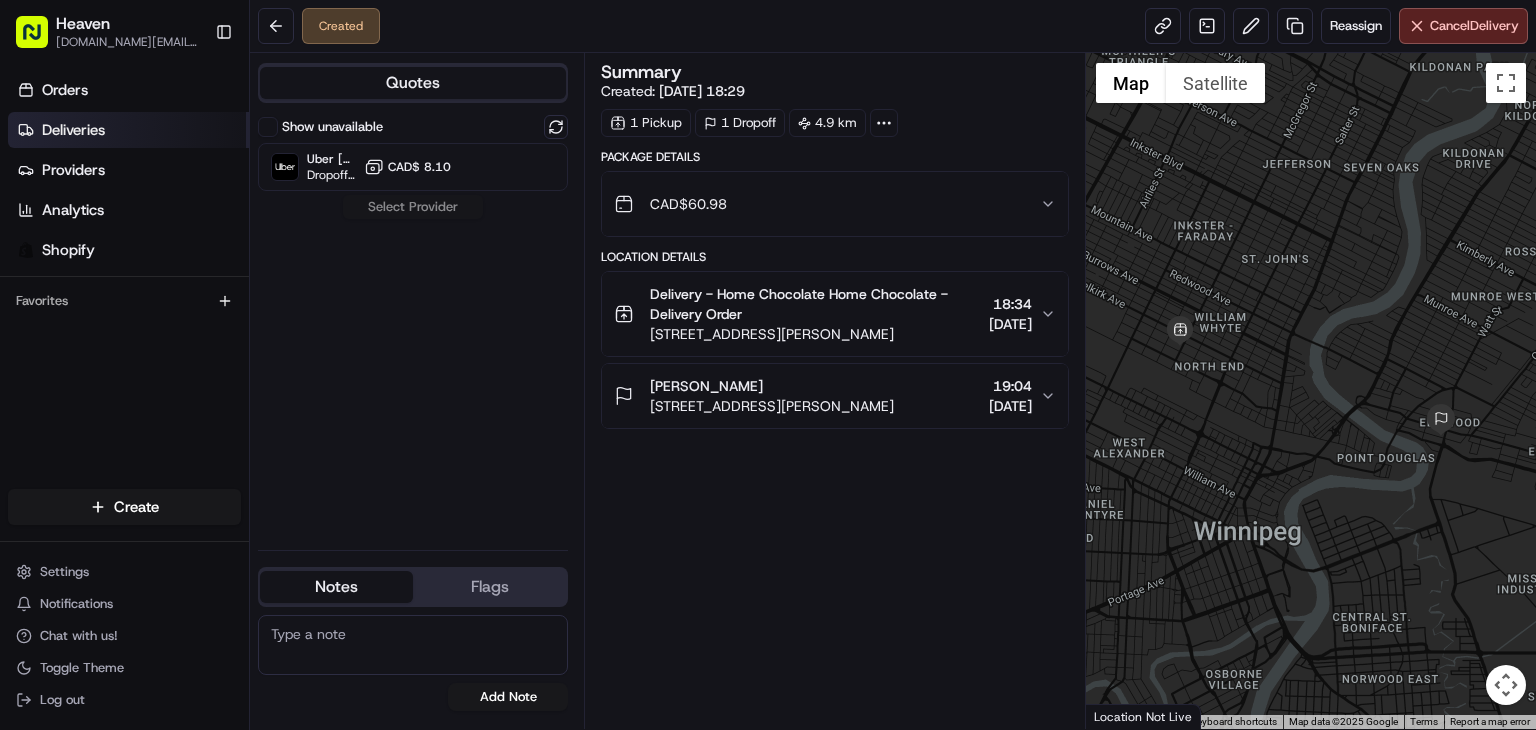 click on "Deliveries" at bounding box center [73, 130] 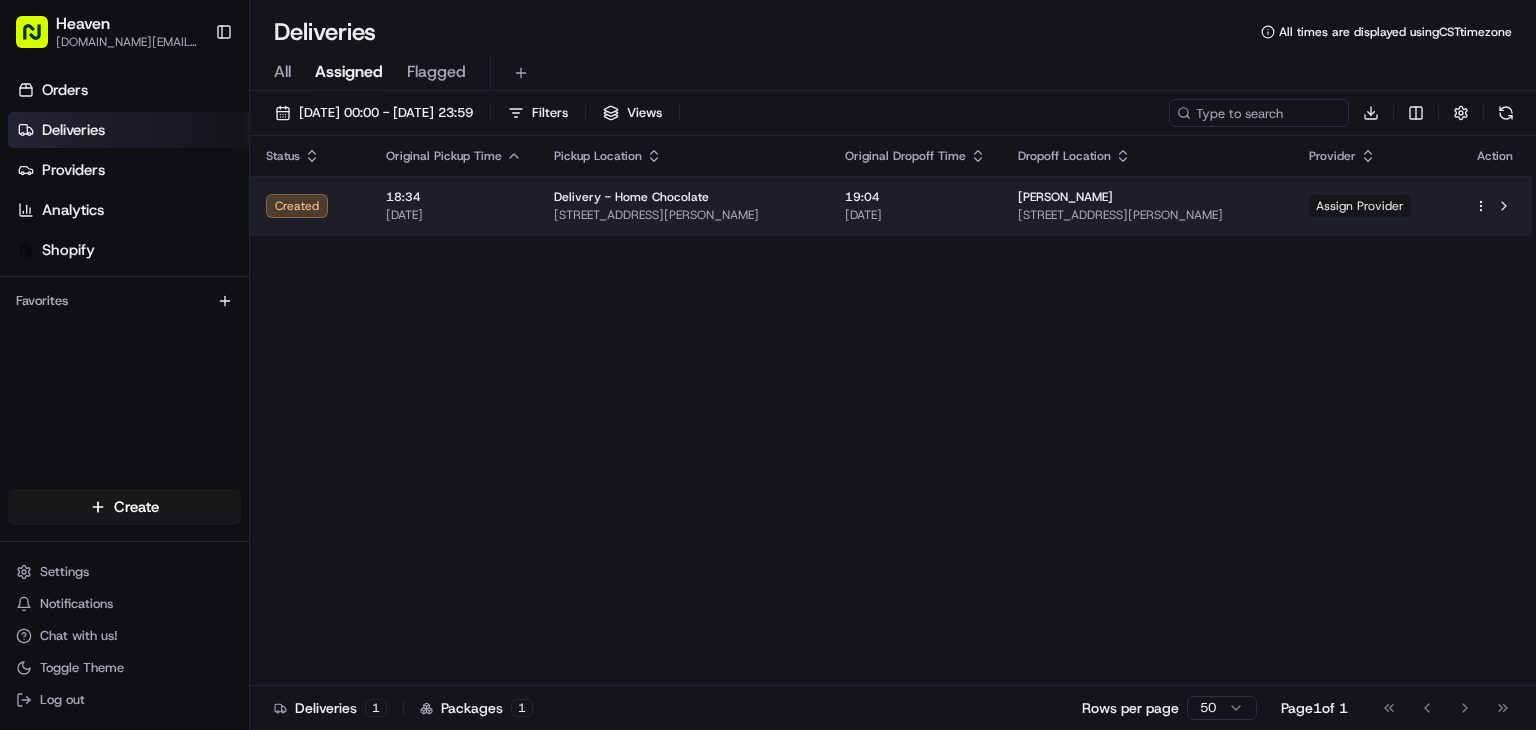 click on "Assign Provider" at bounding box center (1360, 206) 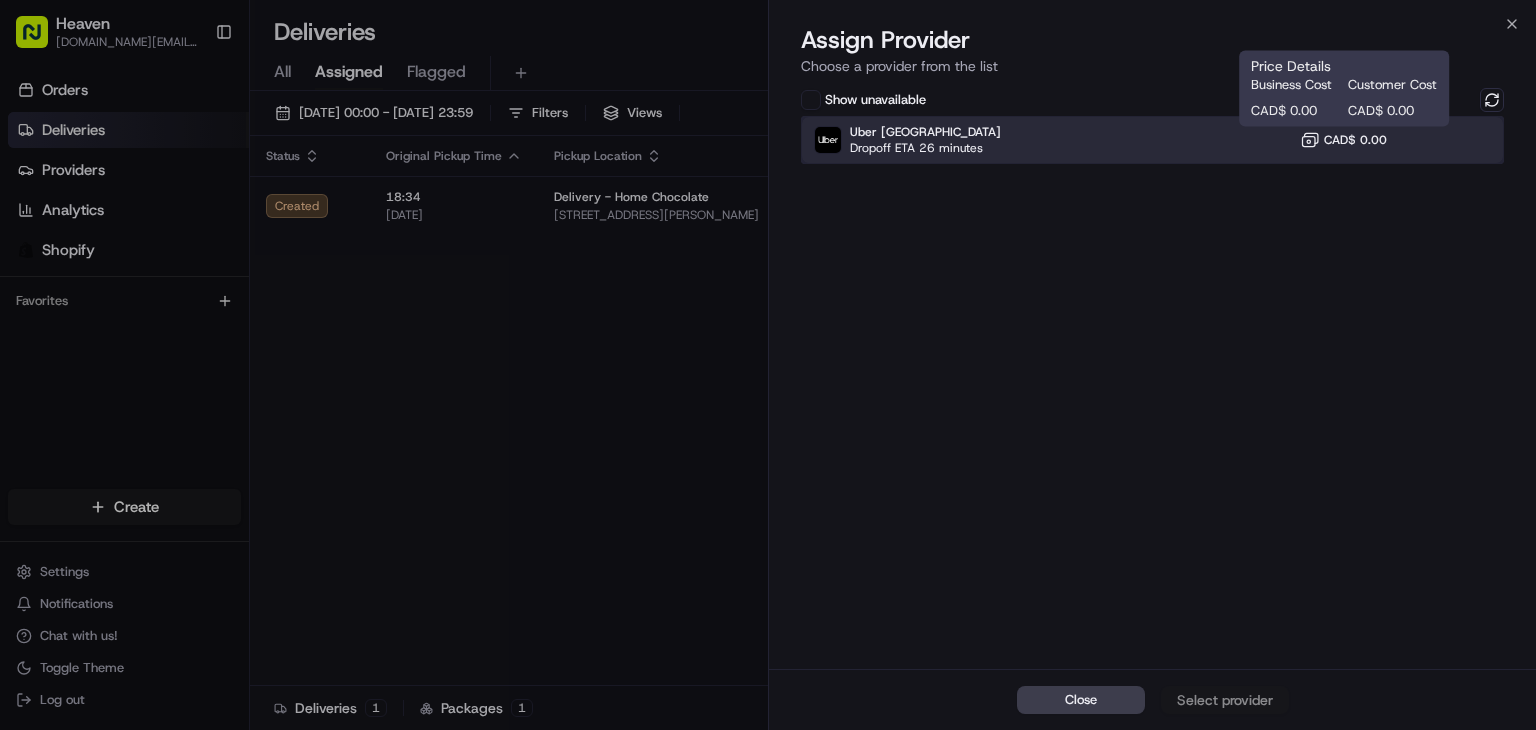 click on "Uber Canada Dropoff ETA   26 minutes CAD$   0.00" at bounding box center (1152, 140) 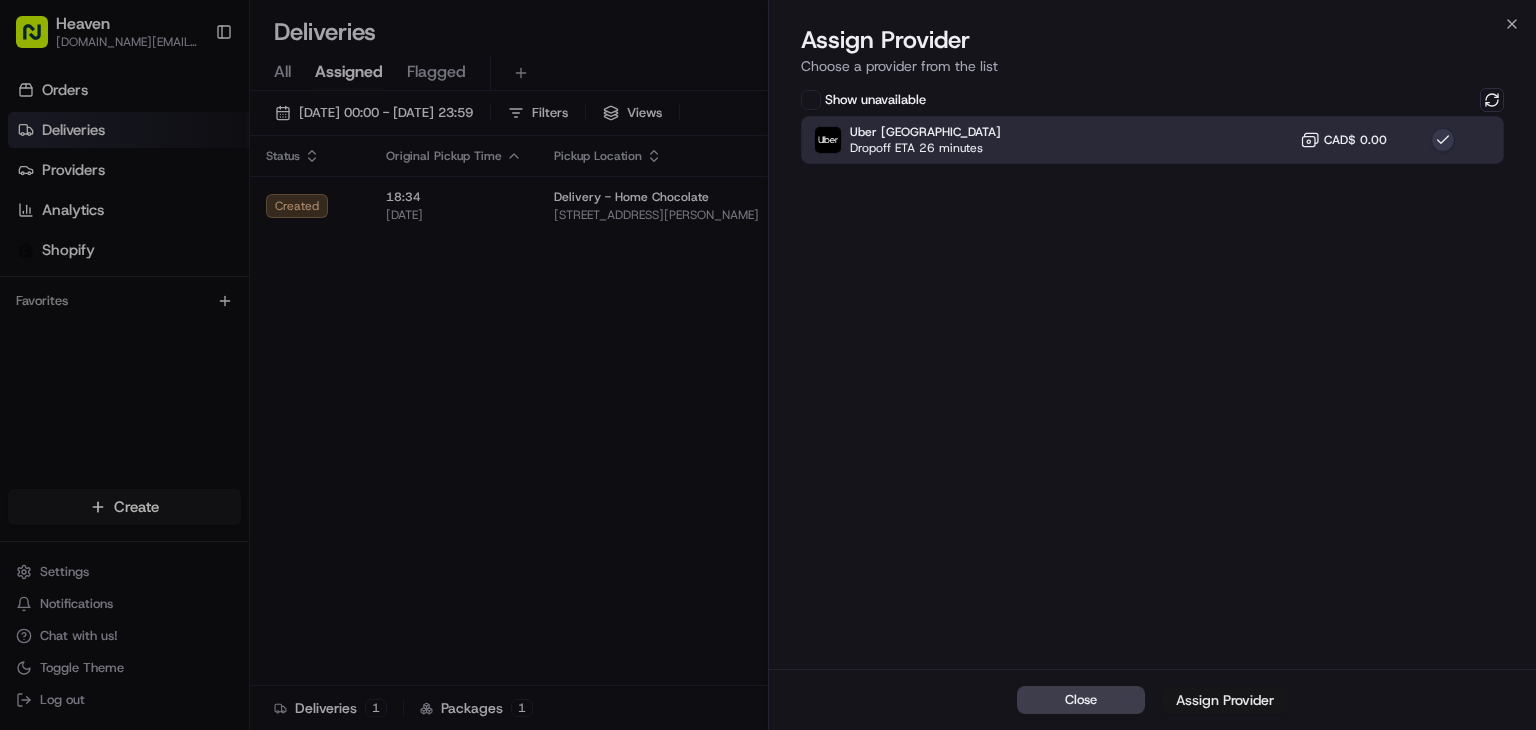 click on "Assign Provider" at bounding box center (1225, 700) 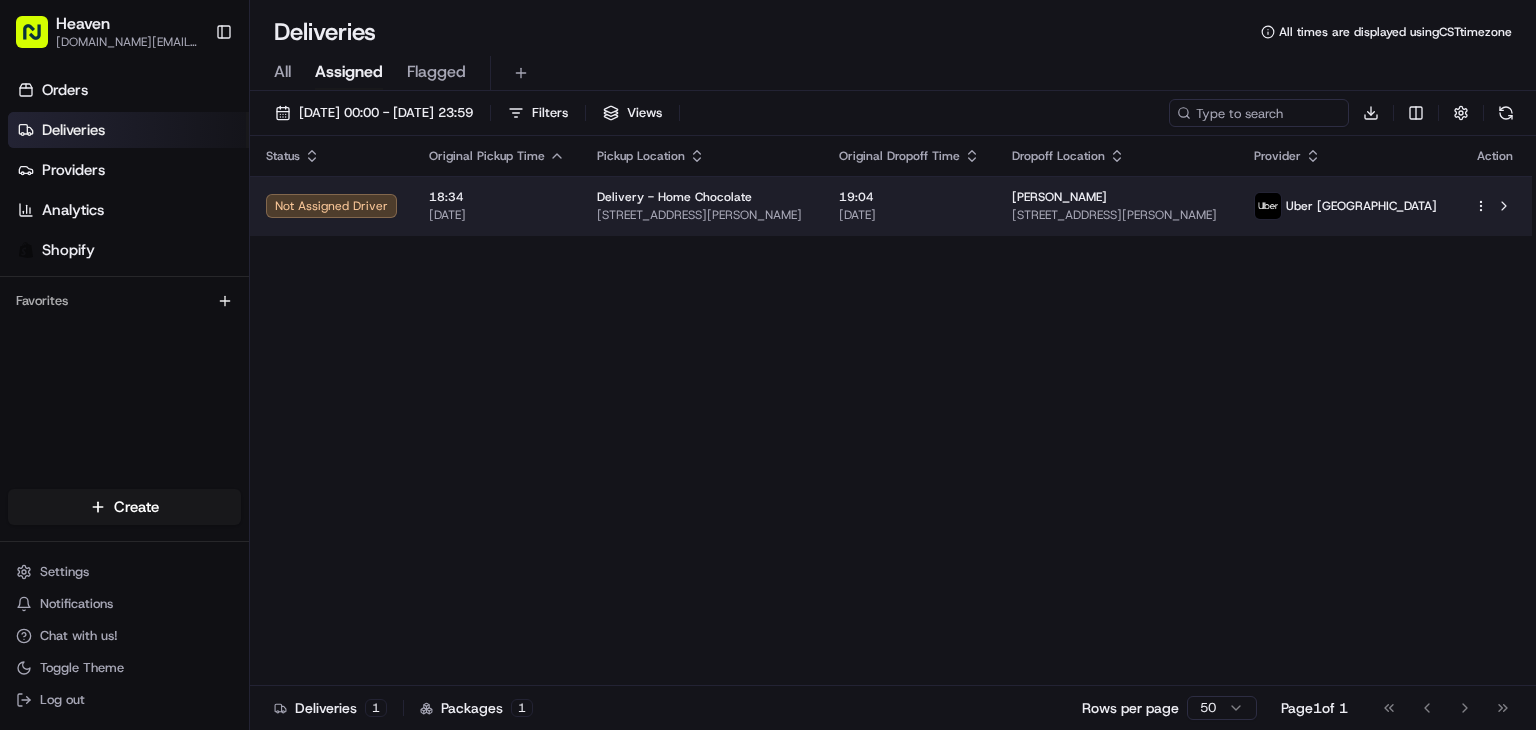 click on "[DATE]" at bounding box center [909, 215] 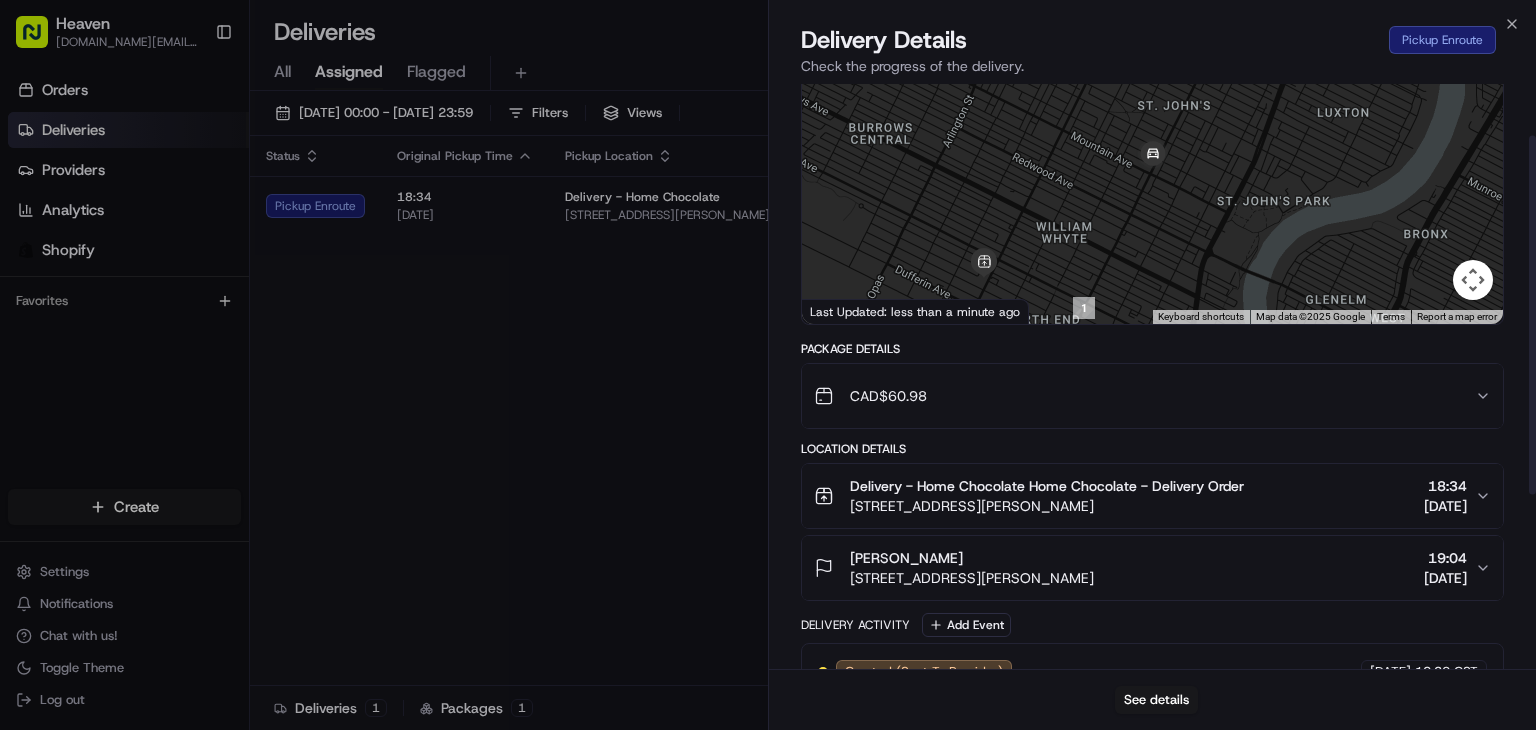 scroll, scrollTop: 0, scrollLeft: 0, axis: both 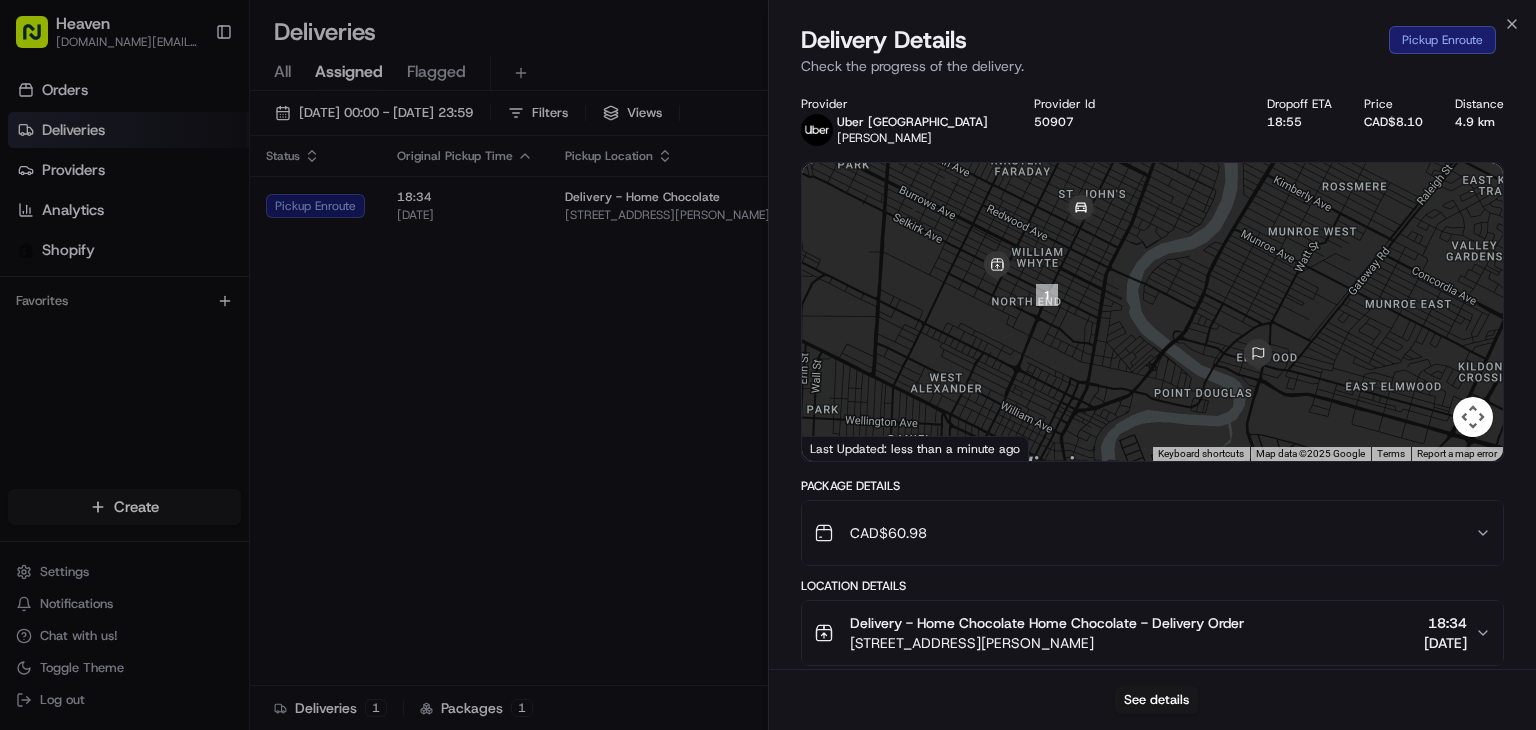 drag, startPoint x: 1020, startPoint y: 421, endPoint x: 999, endPoint y: 305, distance: 117.88554 